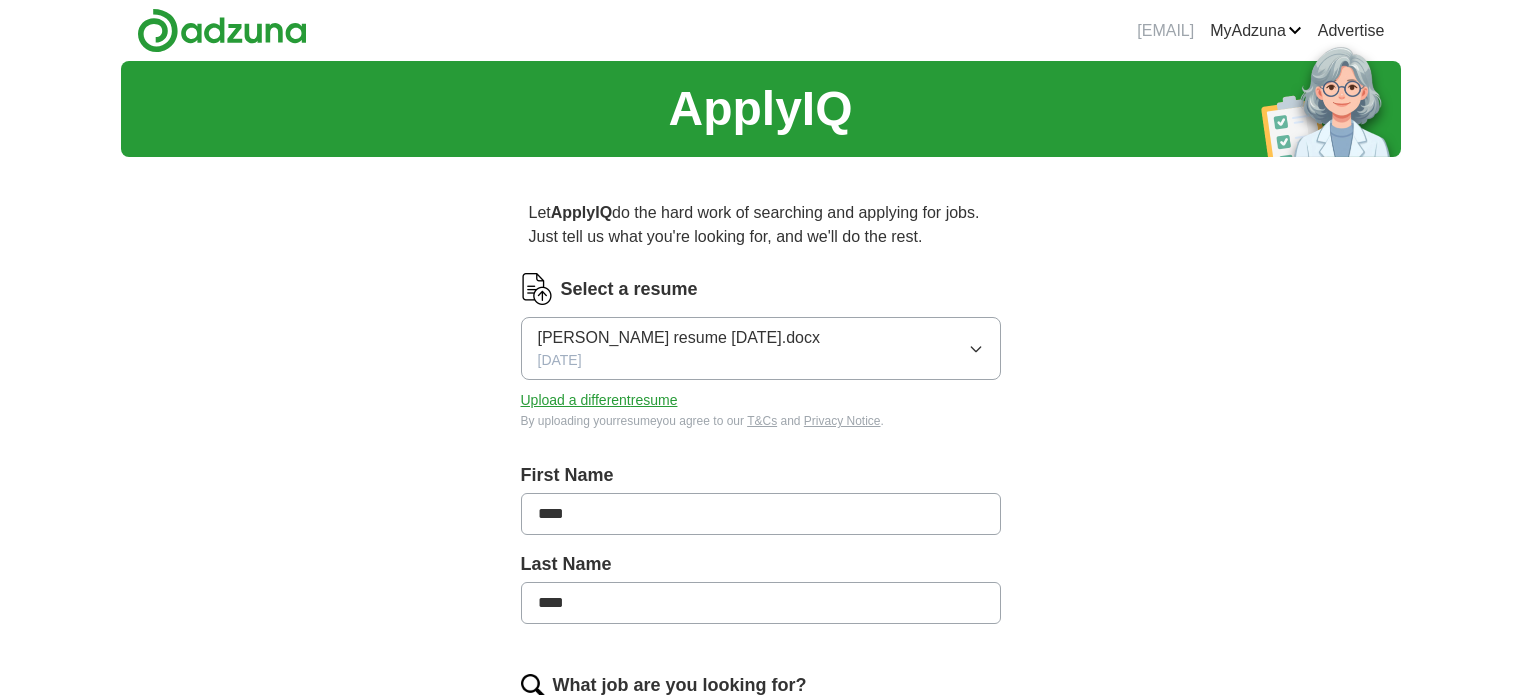 scroll, scrollTop: 167, scrollLeft: 0, axis: vertical 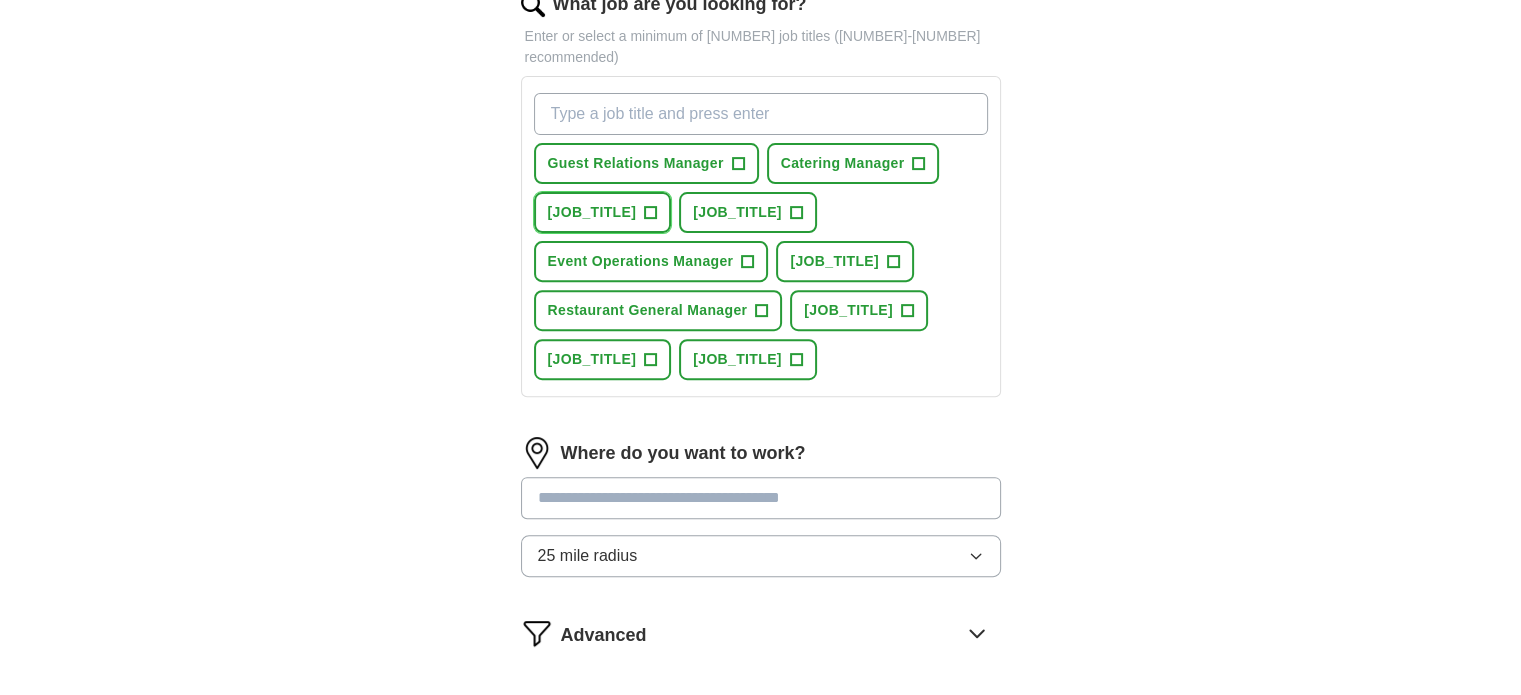 click on "+" at bounding box center [651, 213] 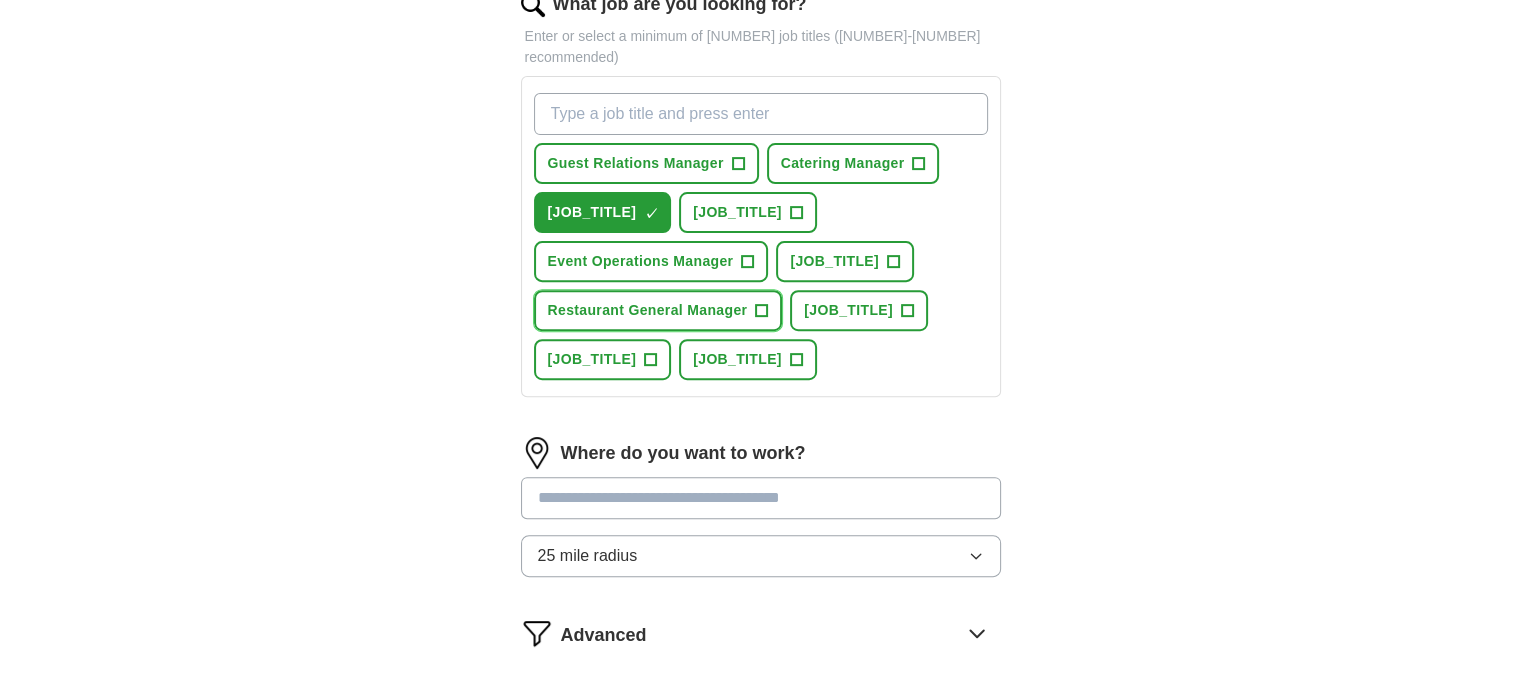 click on "+" at bounding box center (762, 311) 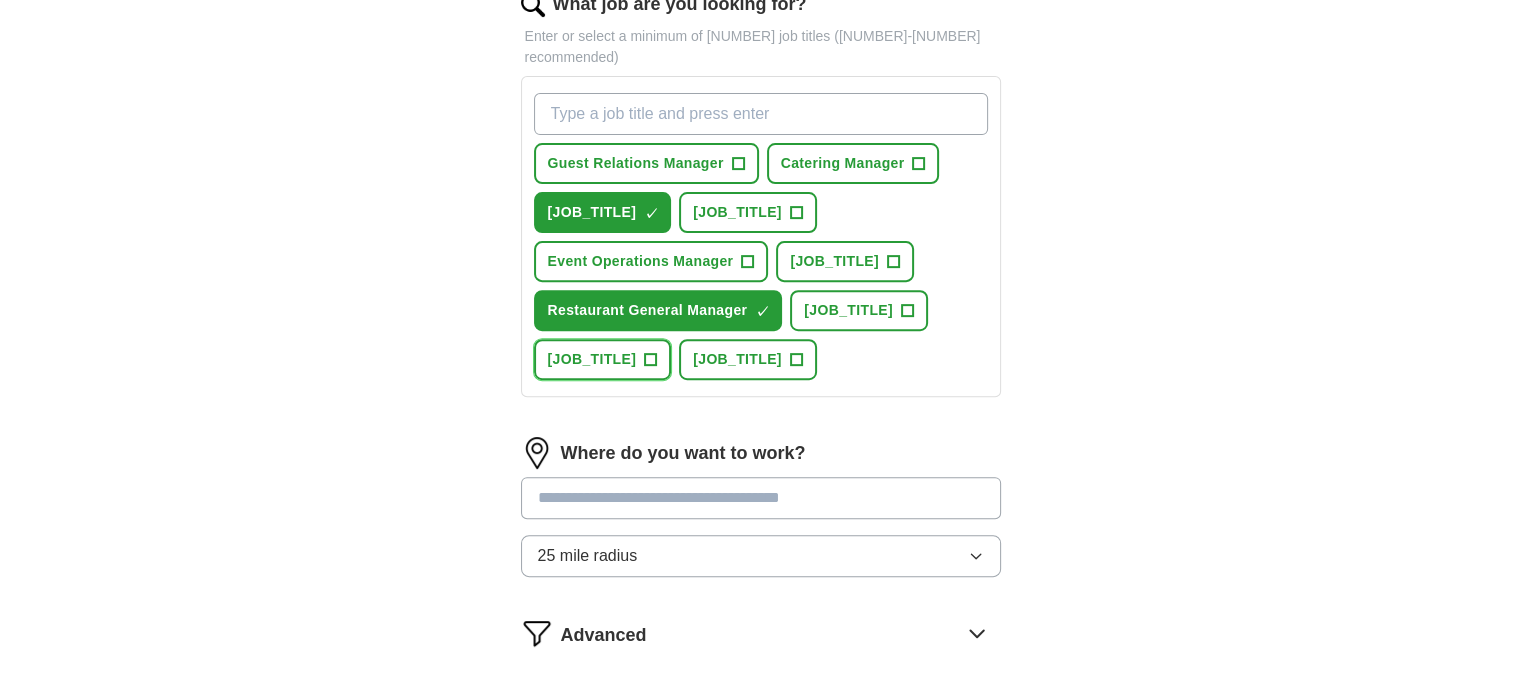 click on "[JOB_TITLE]" at bounding box center [603, 359] 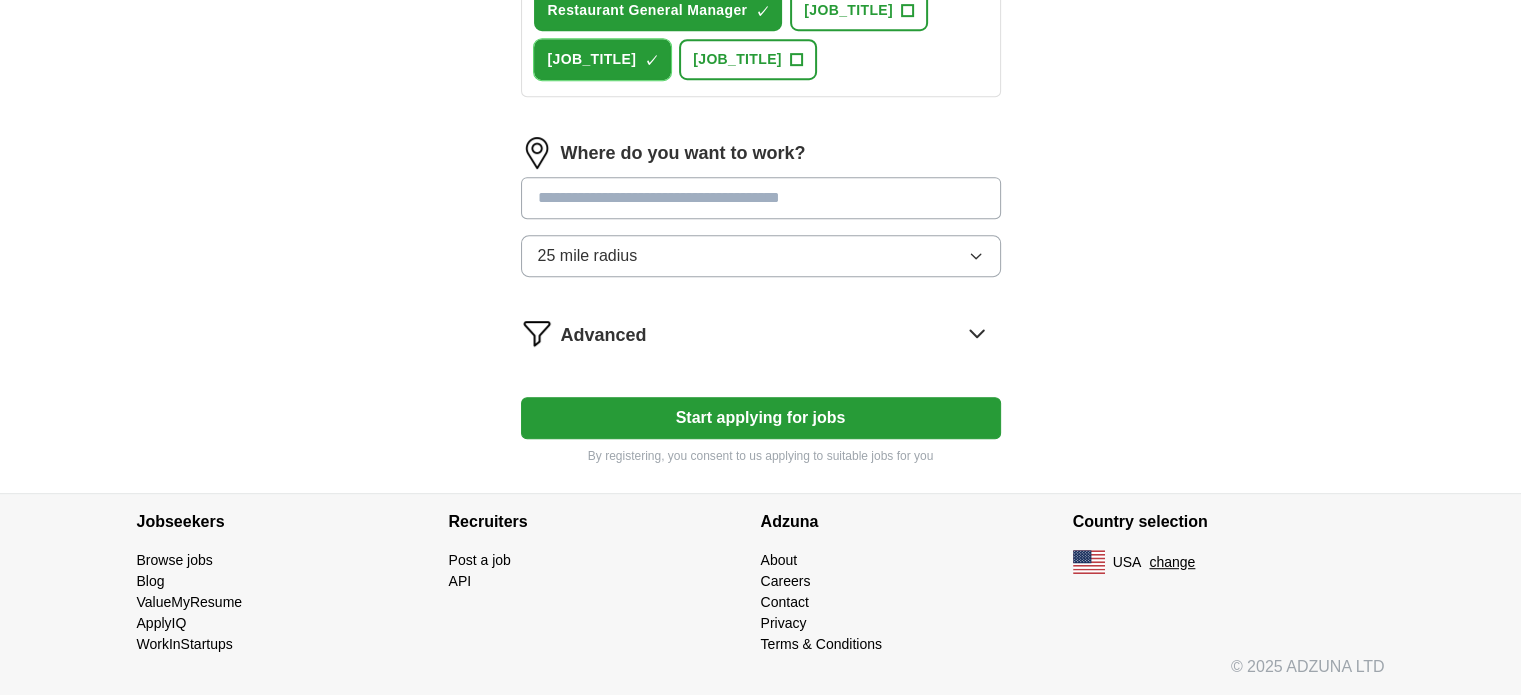 scroll, scrollTop: 1048, scrollLeft: 0, axis: vertical 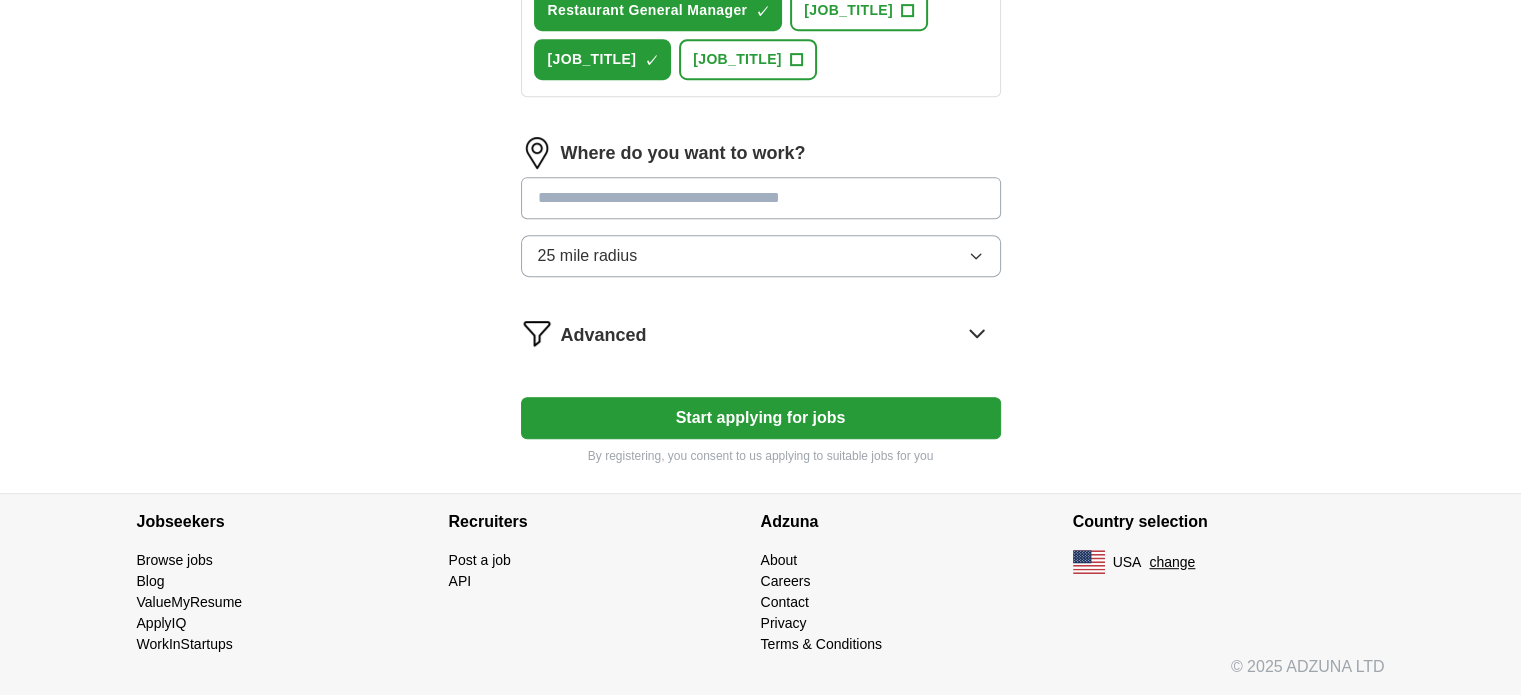 click at bounding box center [761, 198] 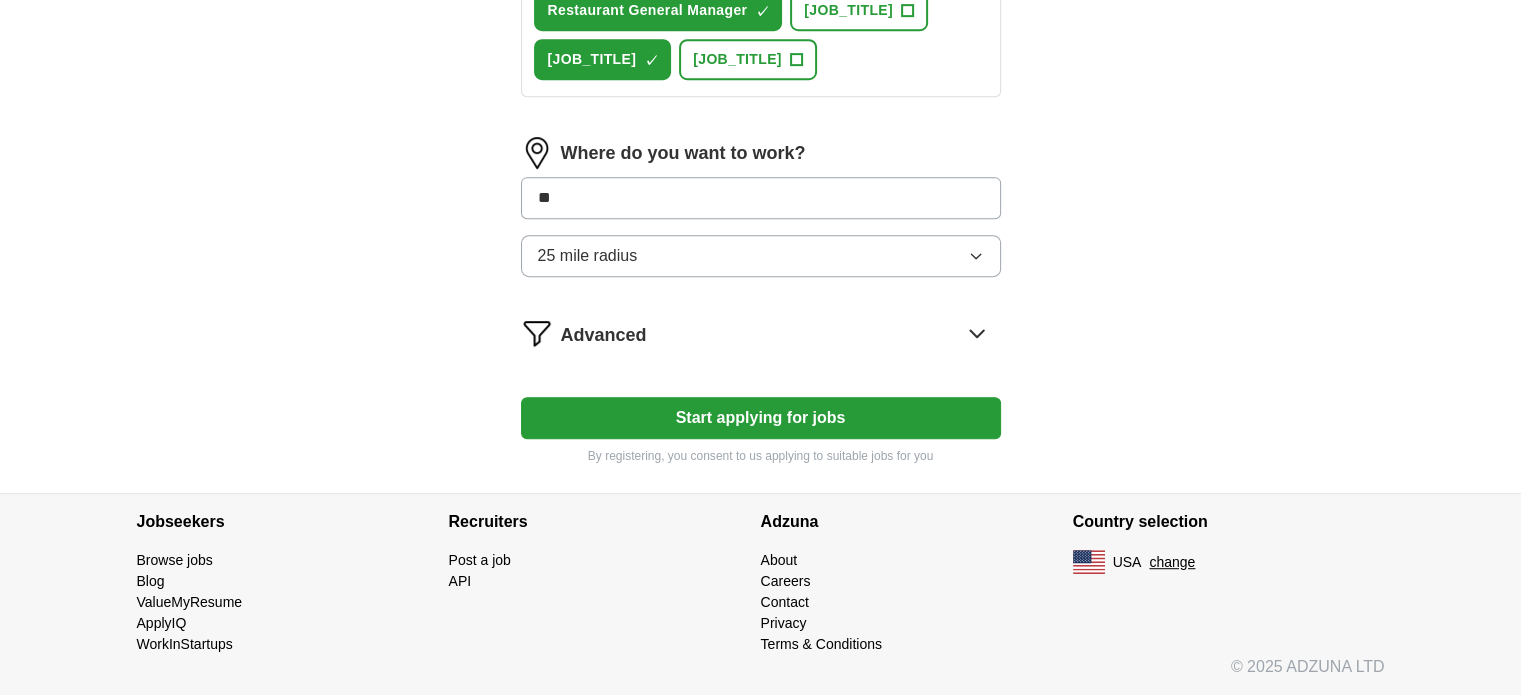 type on "[MASKED_DATA]" 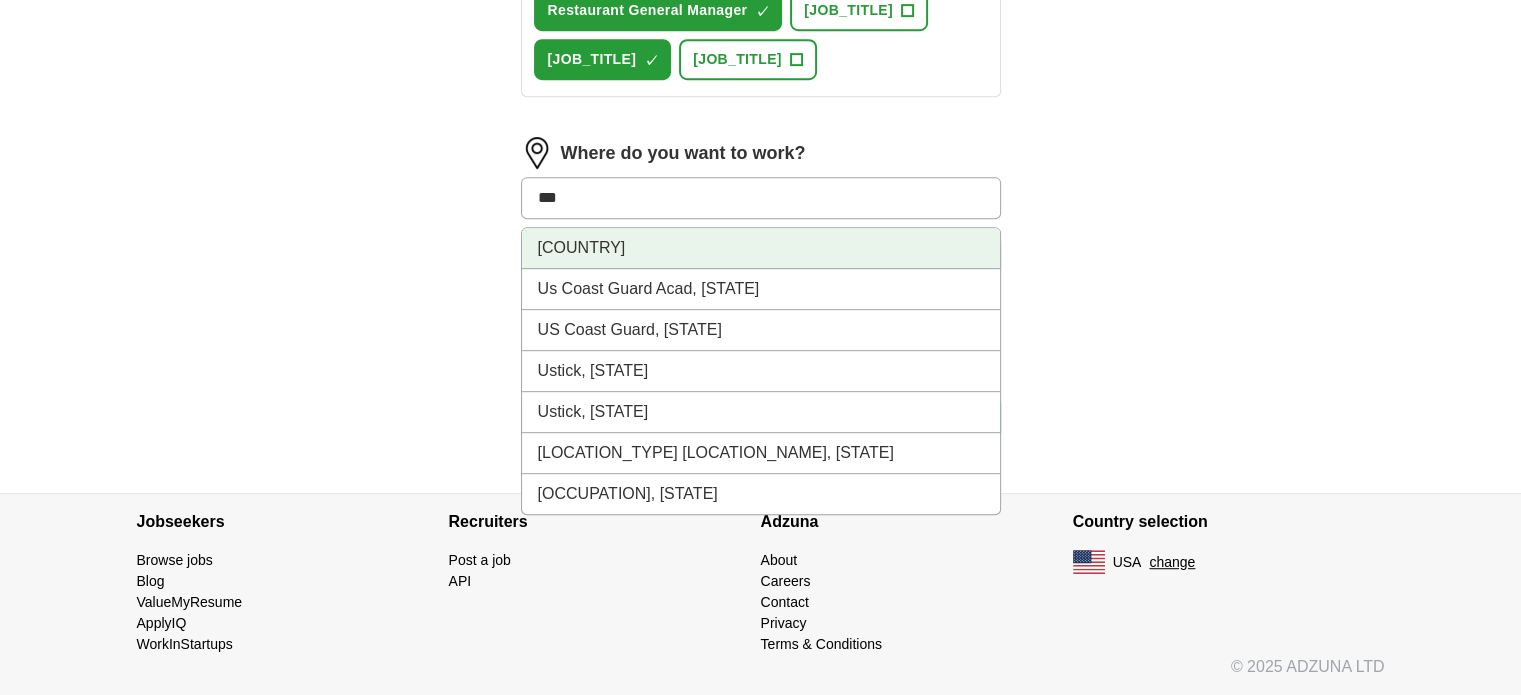 click on "[COUNTRY]" at bounding box center (761, 248) 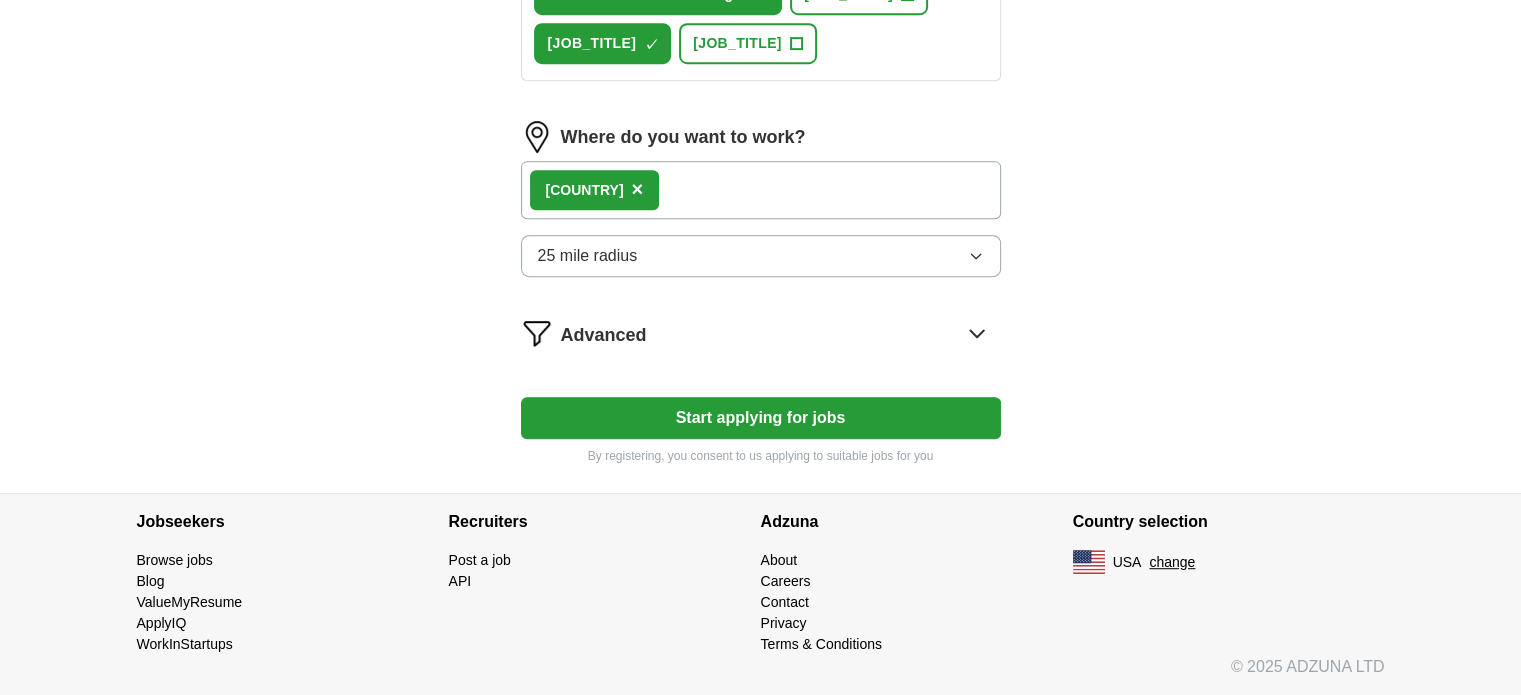 click on "US ×" at bounding box center [761, 190] 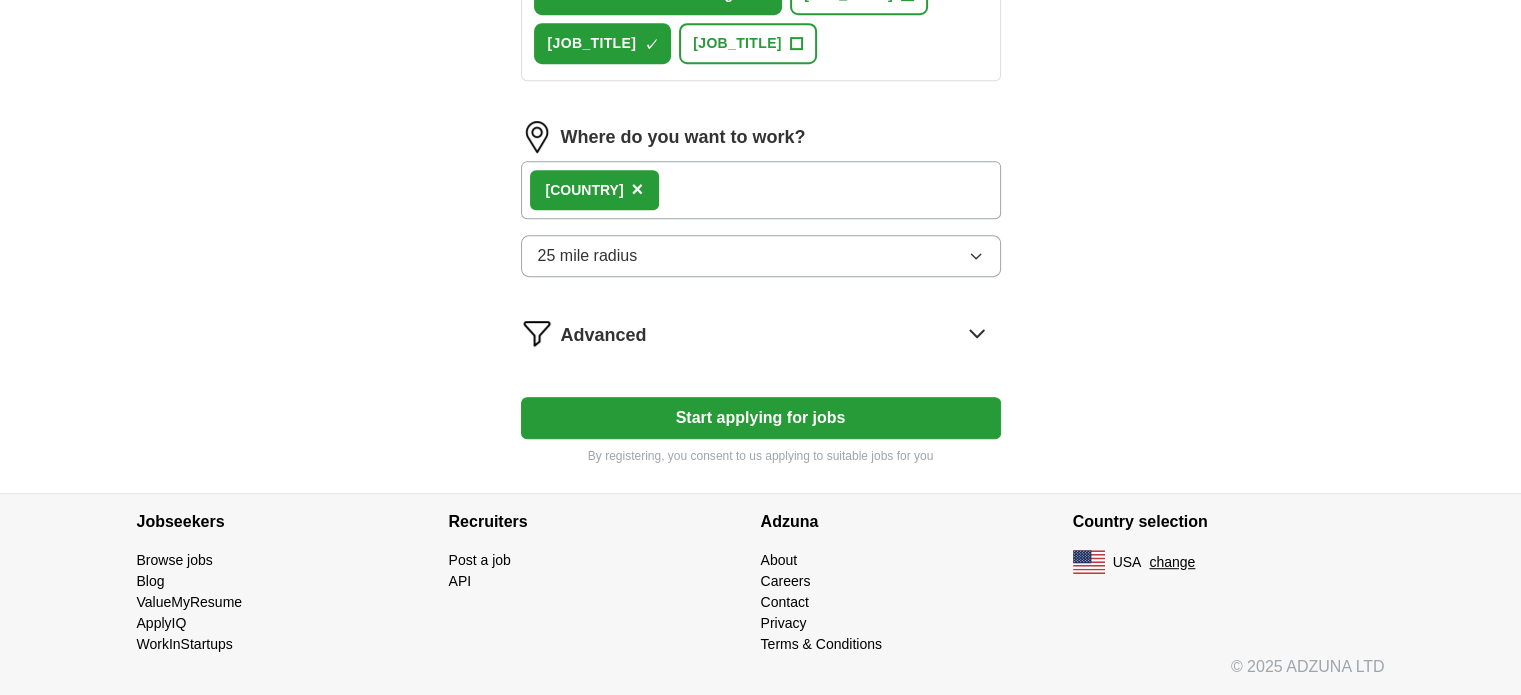 scroll, scrollTop: 1064, scrollLeft: 0, axis: vertical 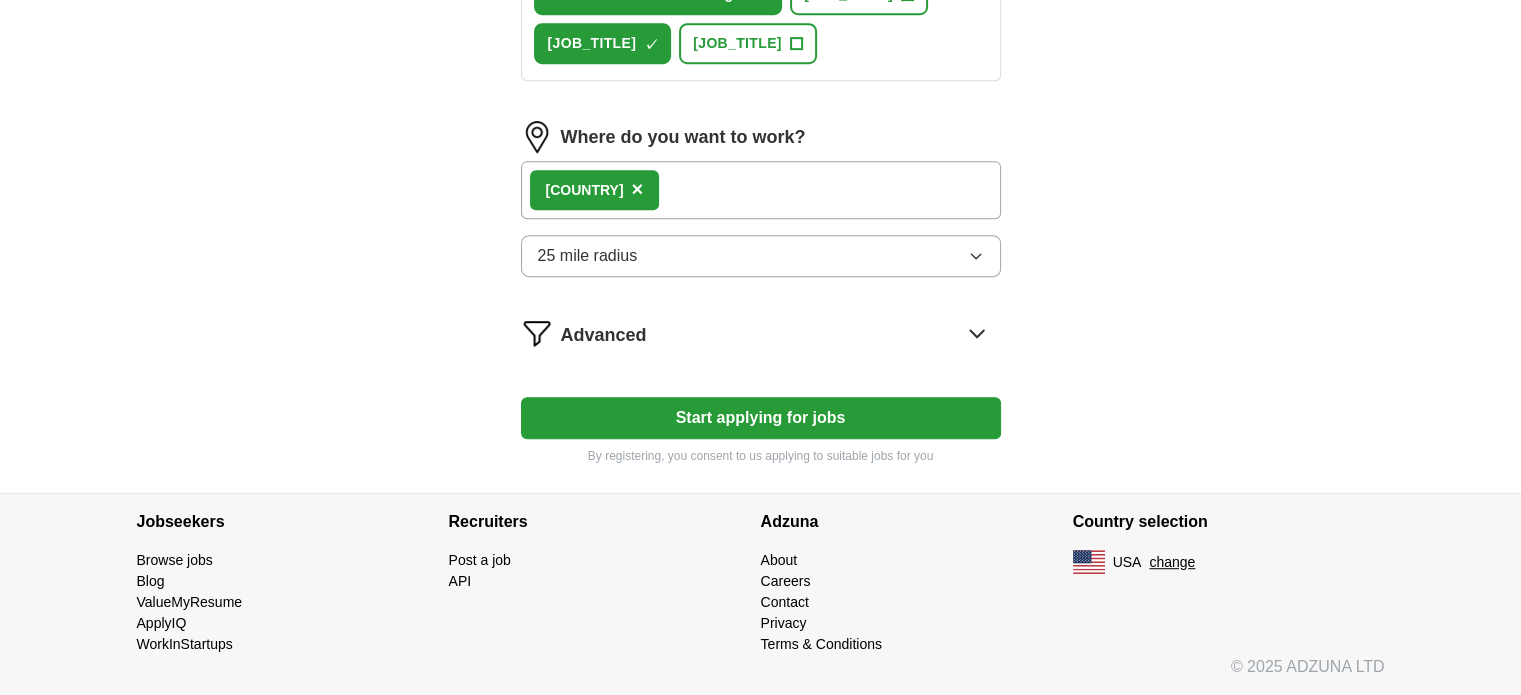 click on "×" at bounding box center (638, 189) 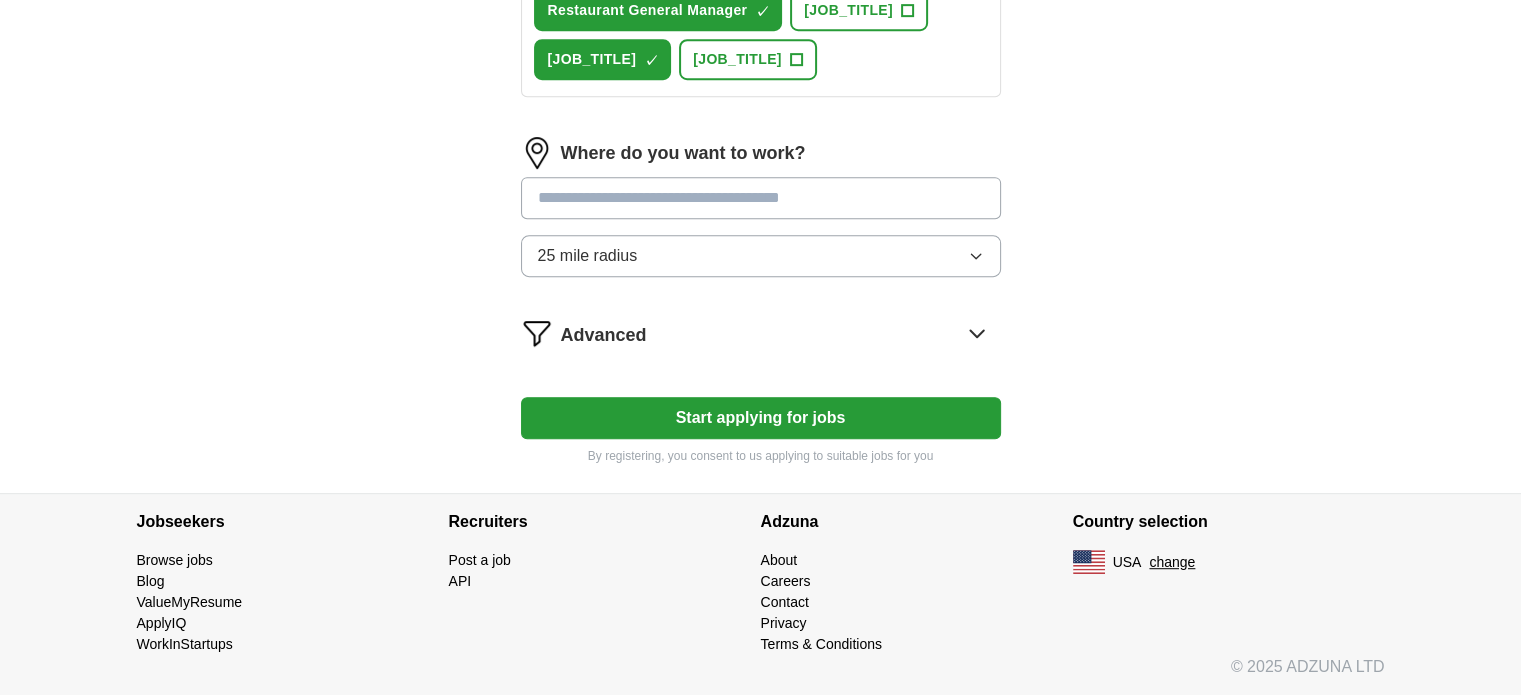 scroll, scrollTop: 1048, scrollLeft: 0, axis: vertical 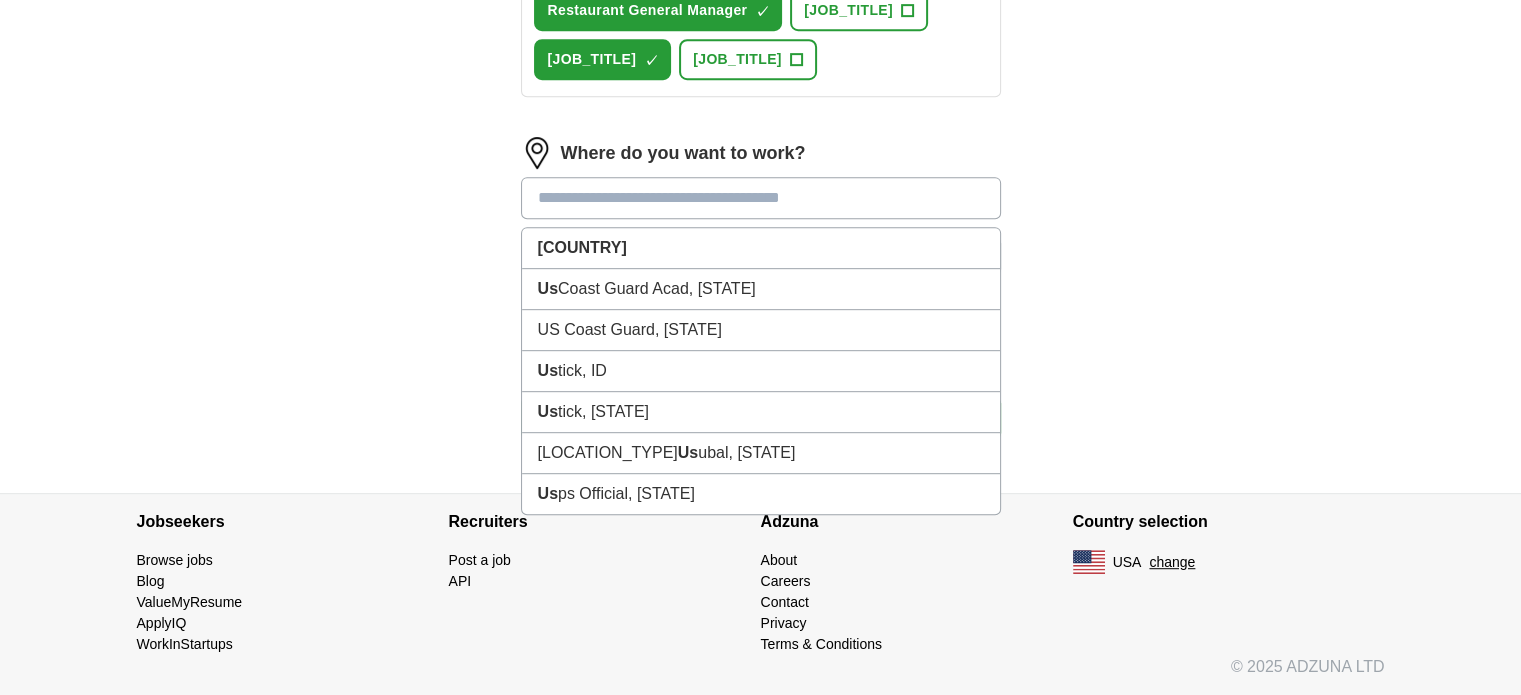 click at bounding box center (761, 198) 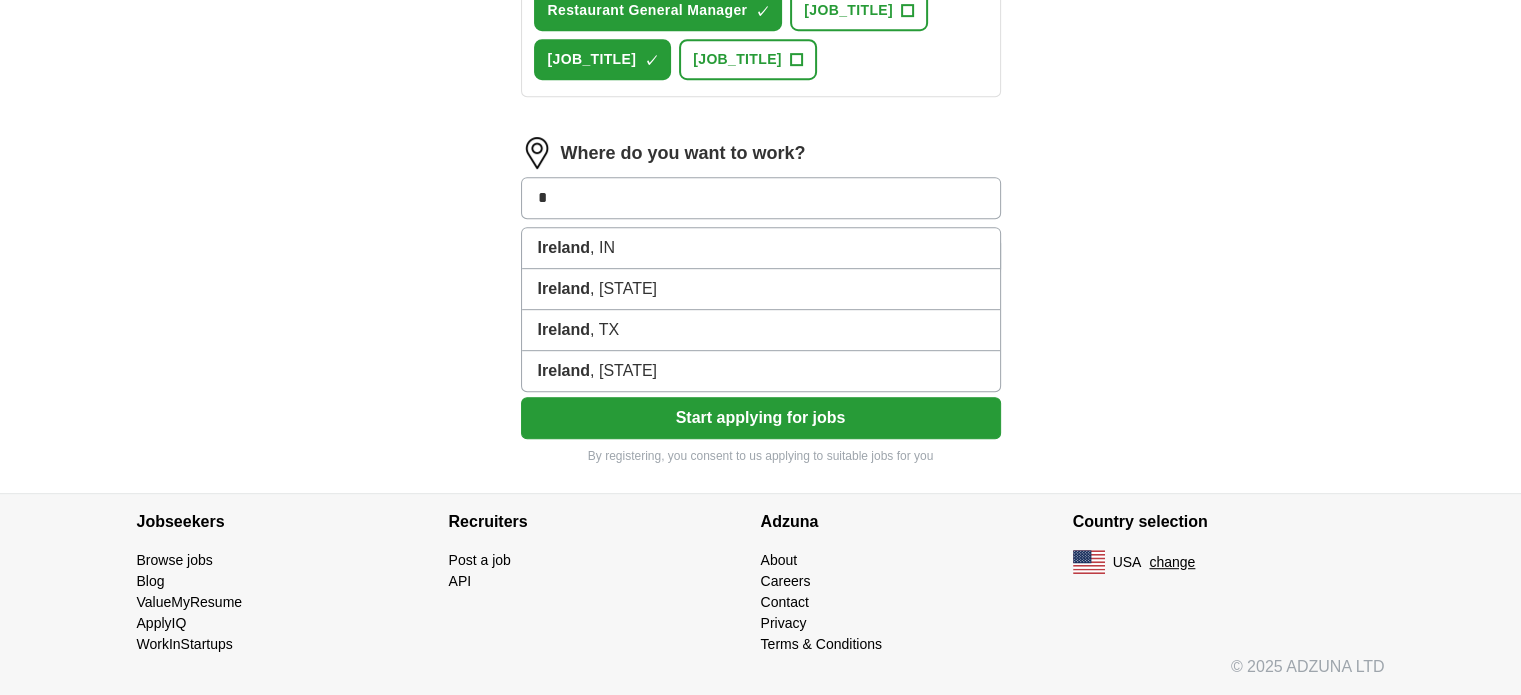 type on "[MASKED_DATA]" 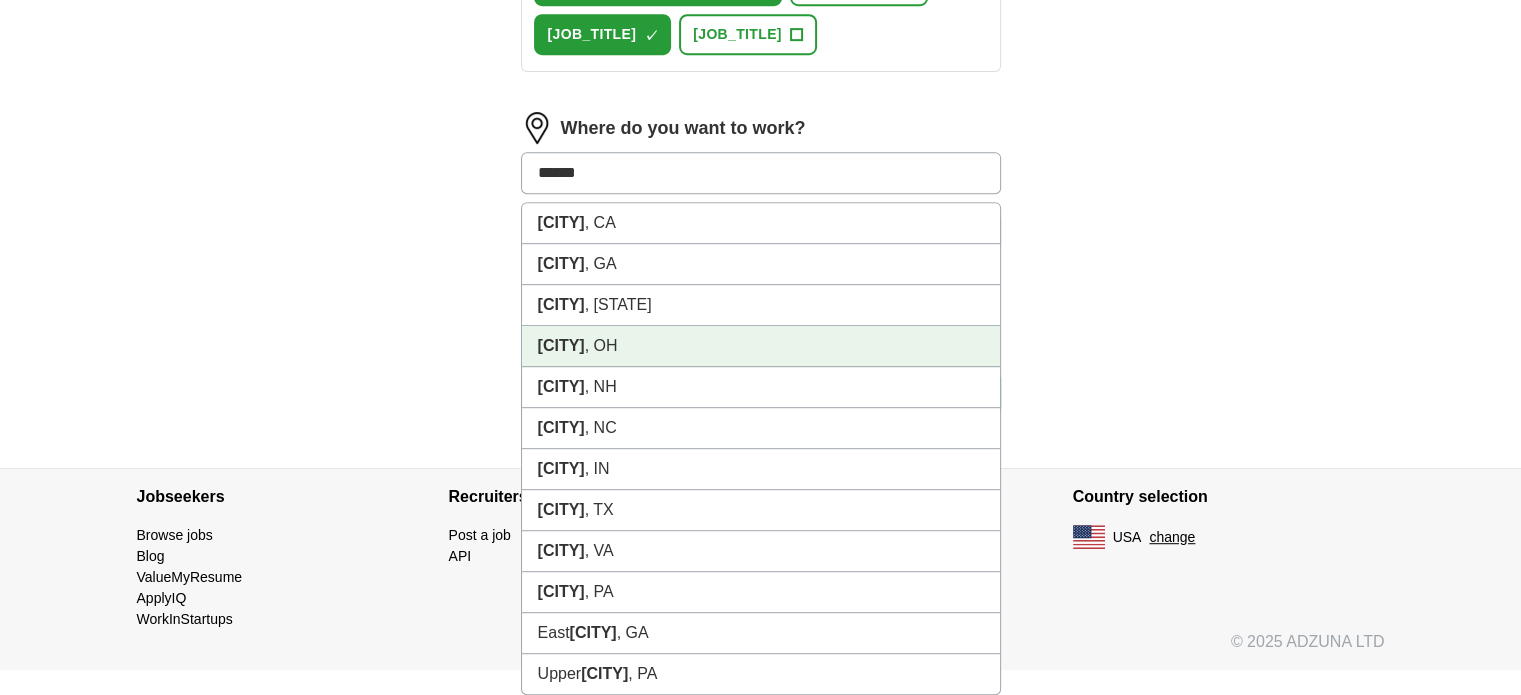 scroll, scrollTop: 1072, scrollLeft: 0, axis: vertical 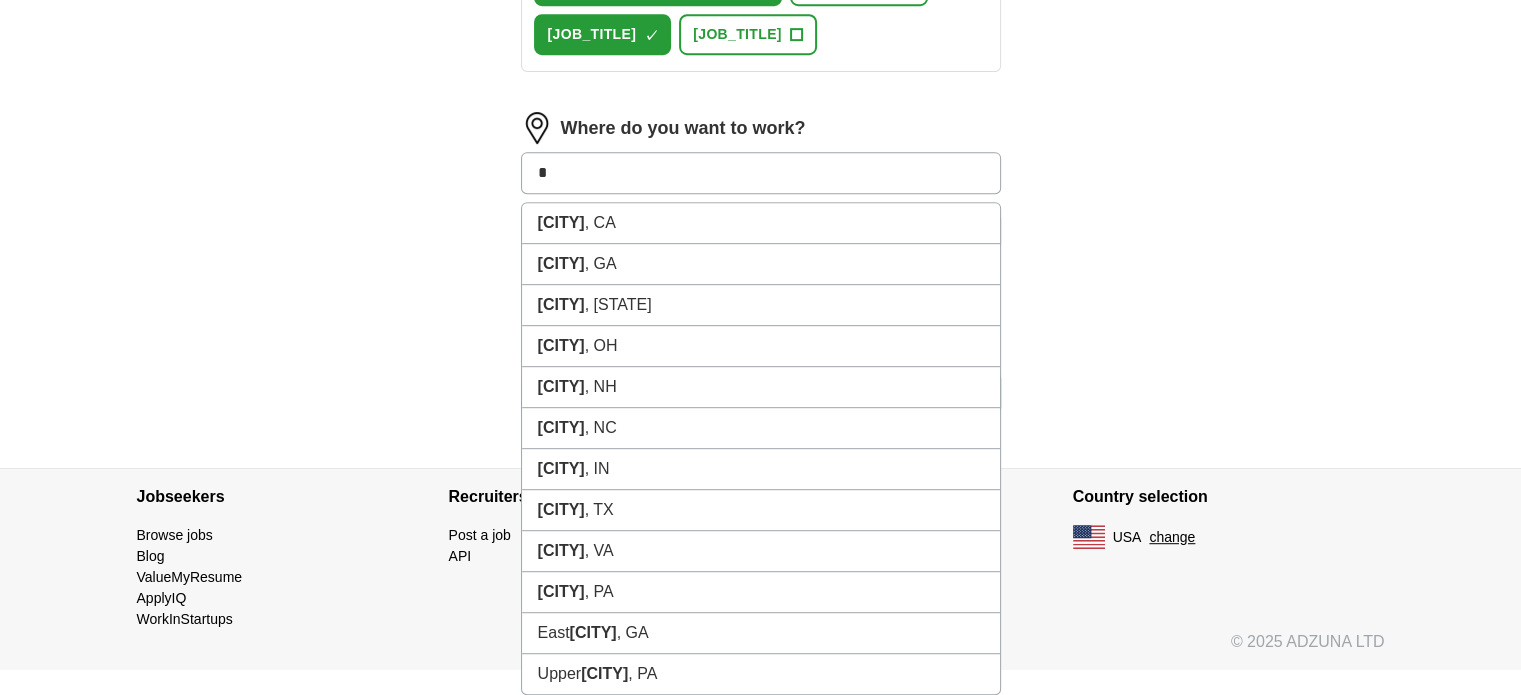 type on "[MASKED_DATA]" 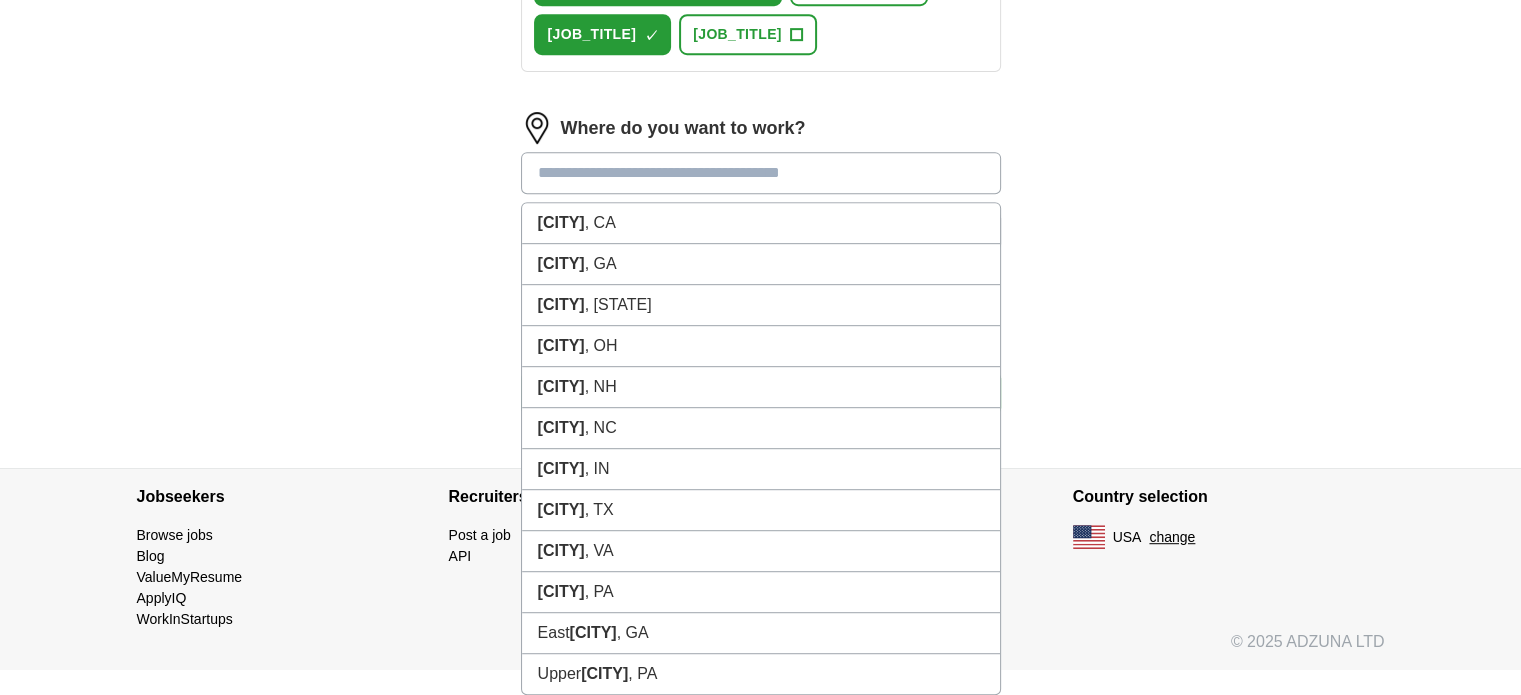 scroll, scrollTop: 1048, scrollLeft: 0, axis: vertical 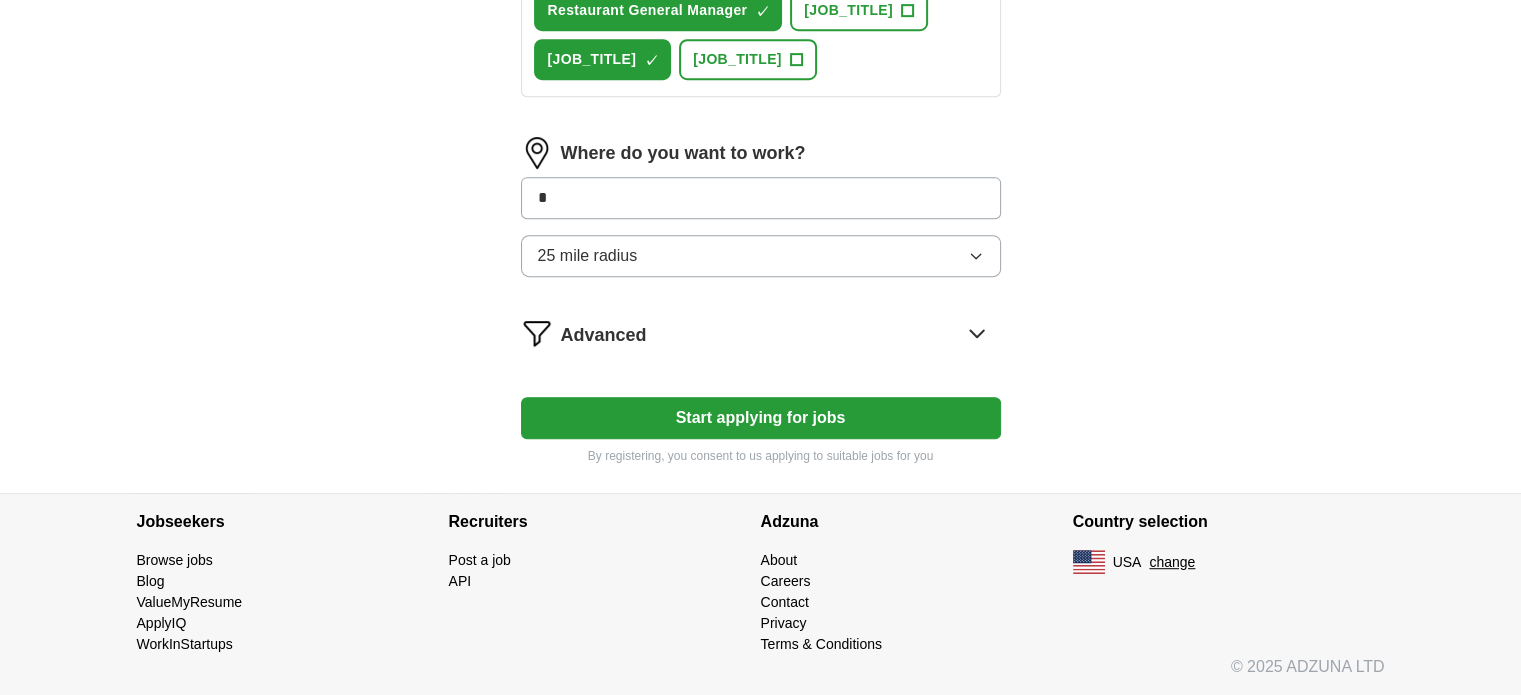 type on "[MASKED_DATA]" 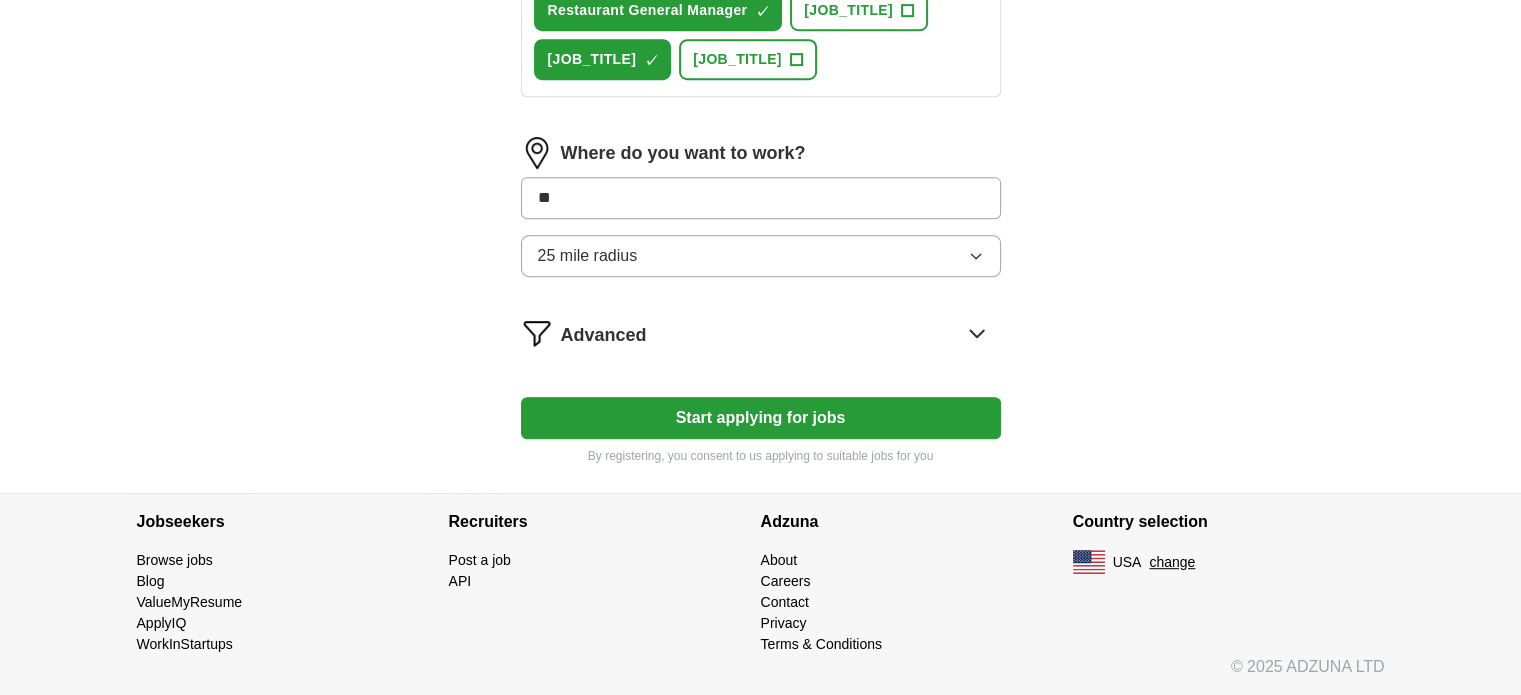 scroll, scrollTop: 1072, scrollLeft: 0, axis: vertical 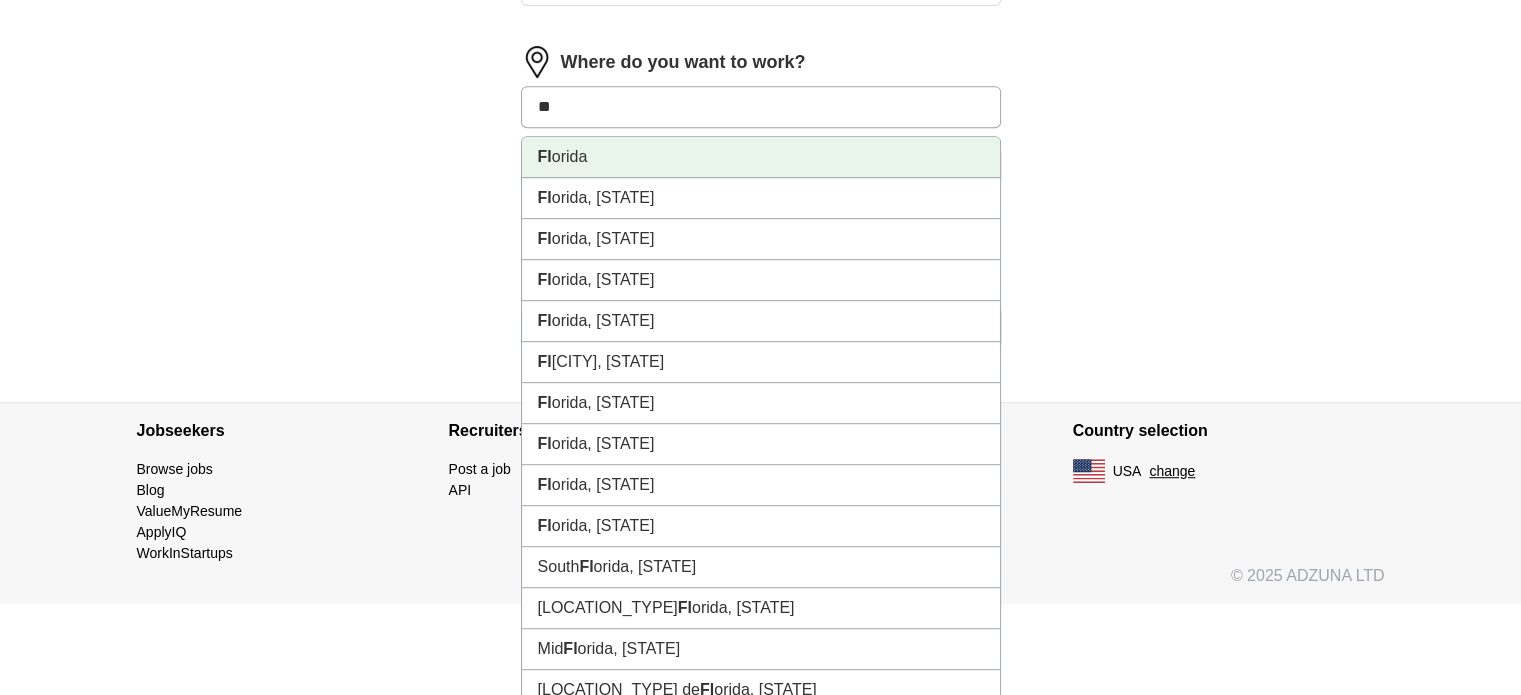 click on "Fl orida" at bounding box center [761, 157] 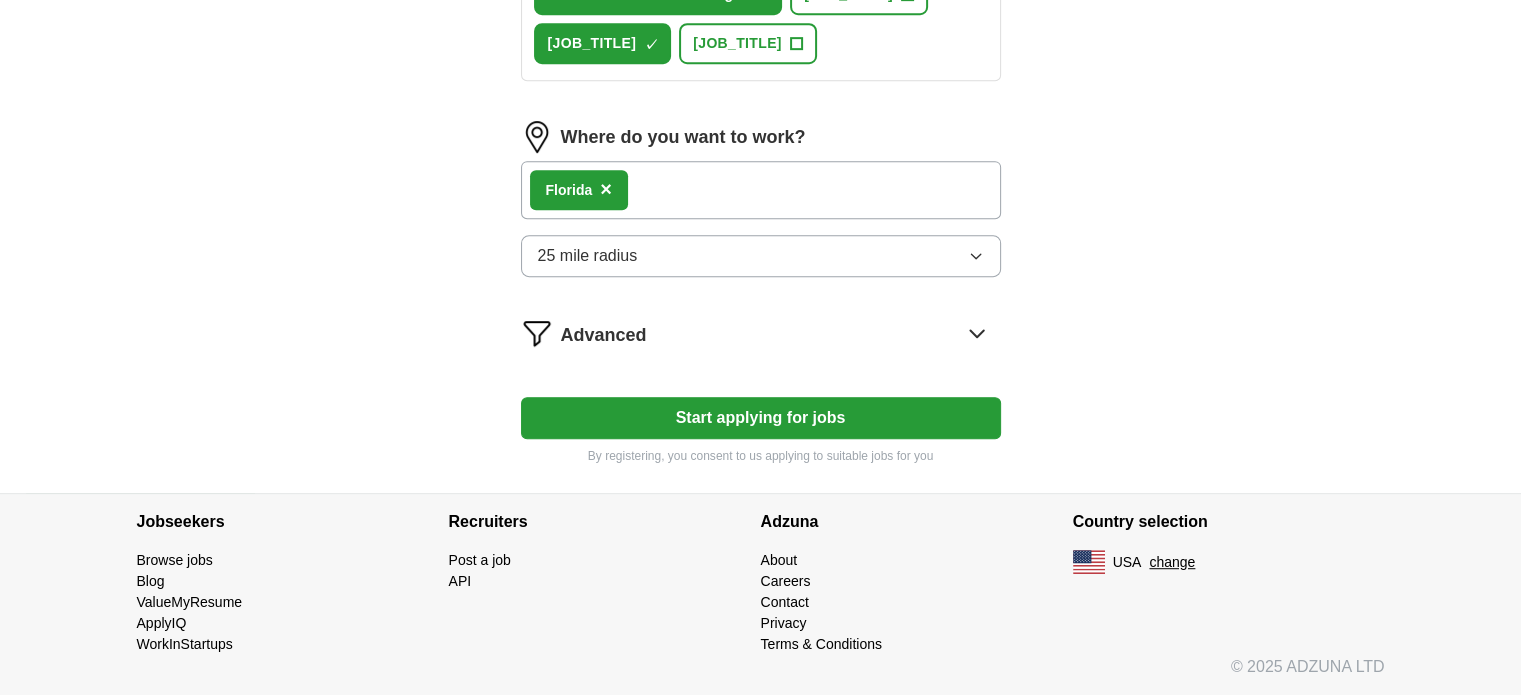 click on "Start applying for jobs" at bounding box center [761, 418] 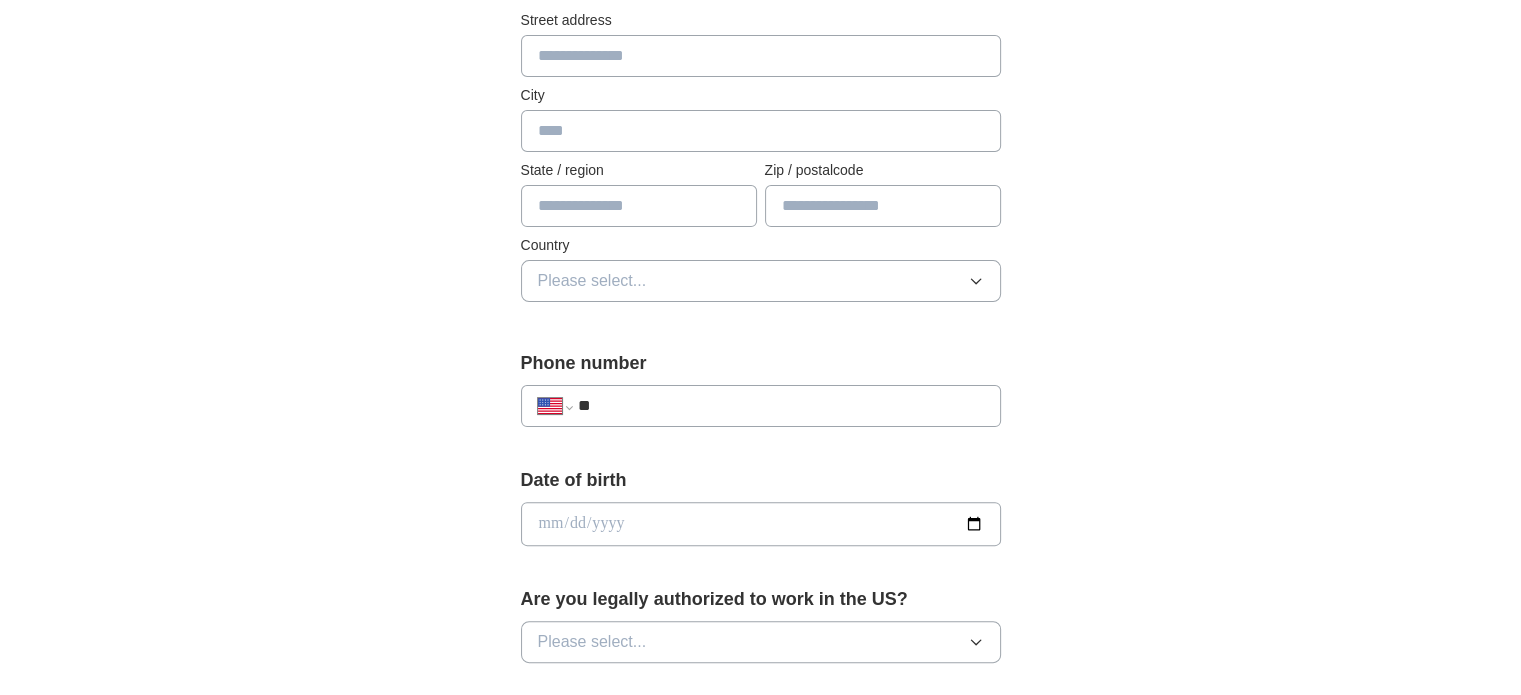 scroll, scrollTop: 514, scrollLeft: 0, axis: vertical 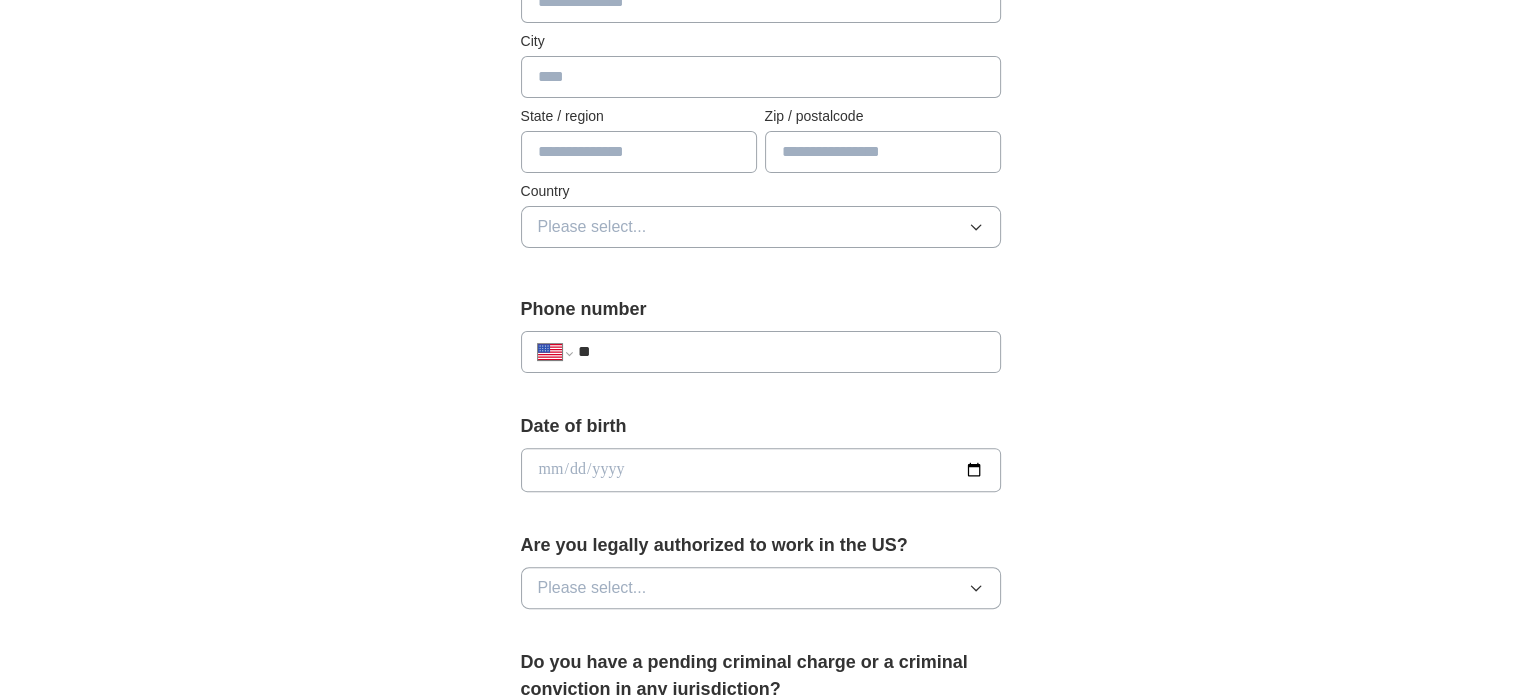 click on "Please select..." at bounding box center (592, 588) 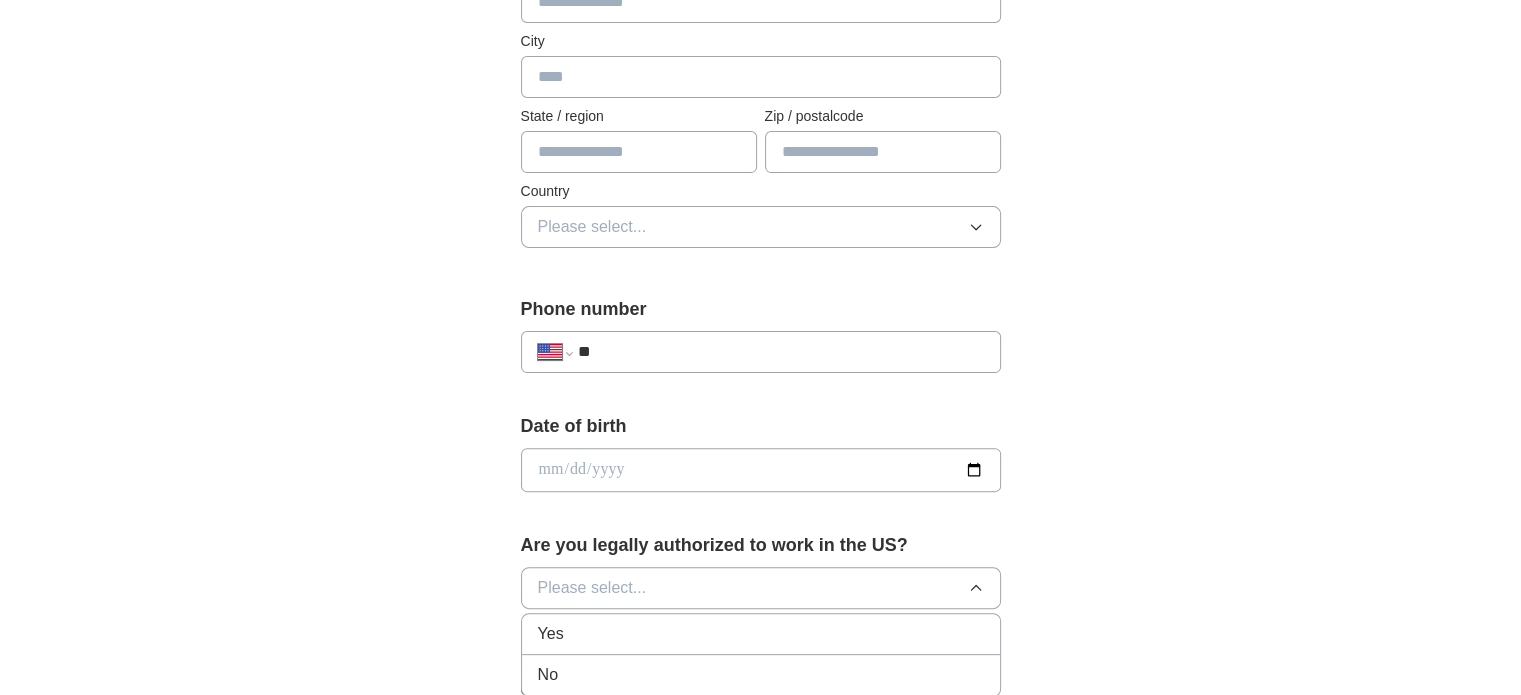 click on "Yes" at bounding box center [761, 634] 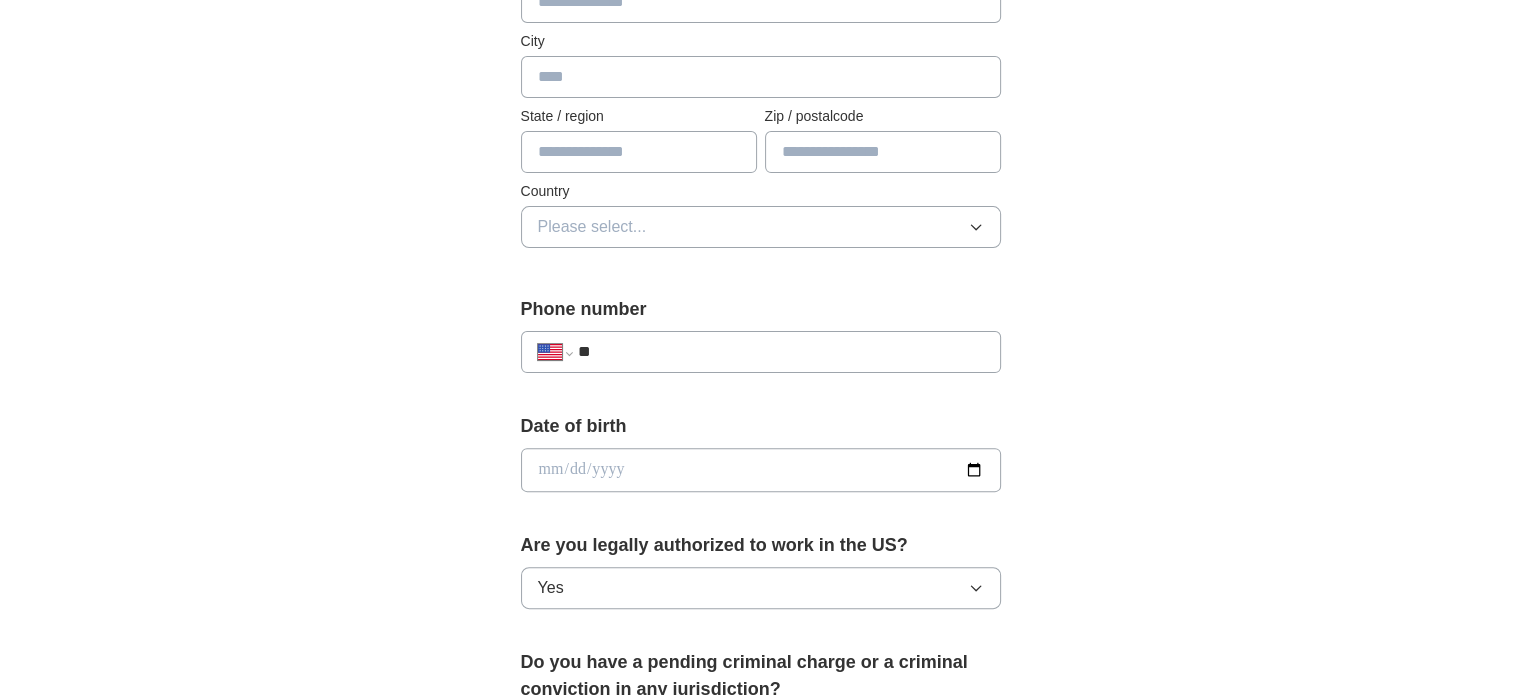 click 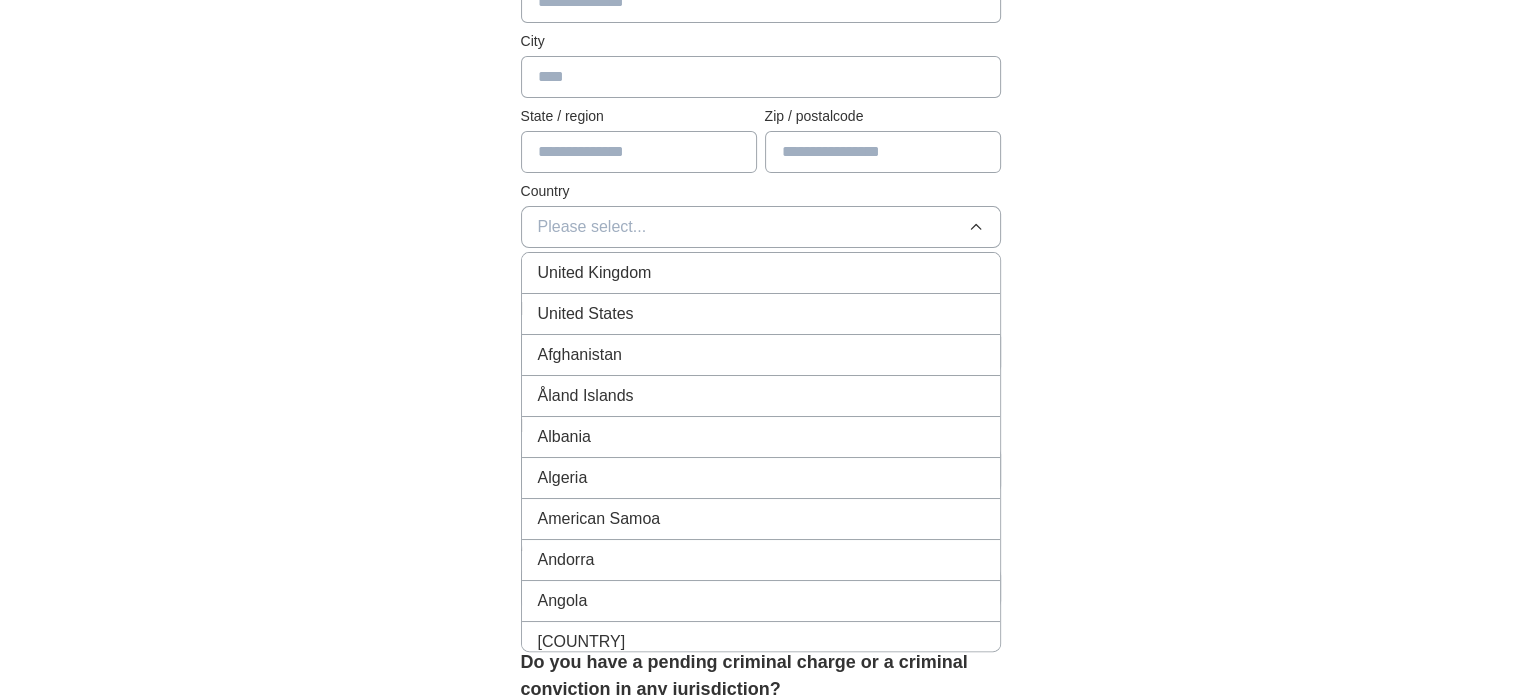 type 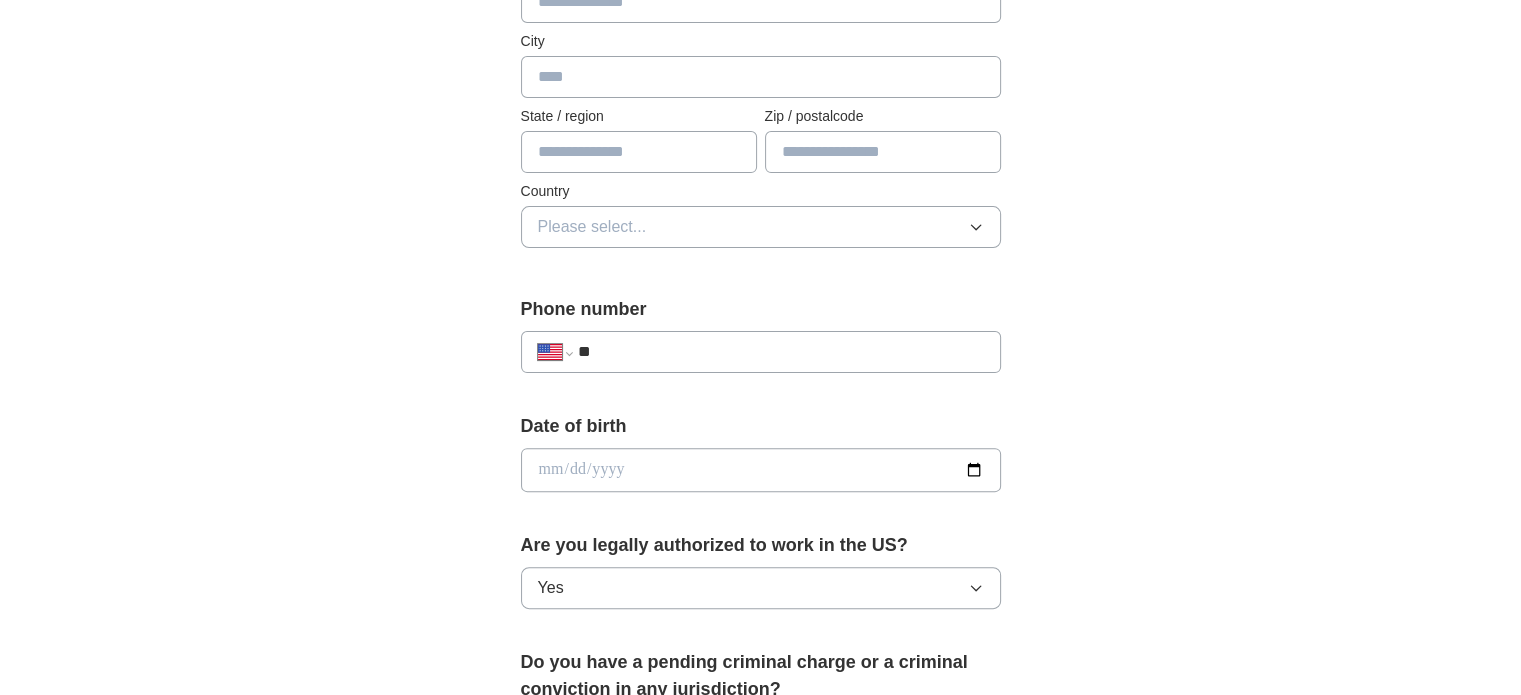 click on "Please select..." at bounding box center [761, 227] 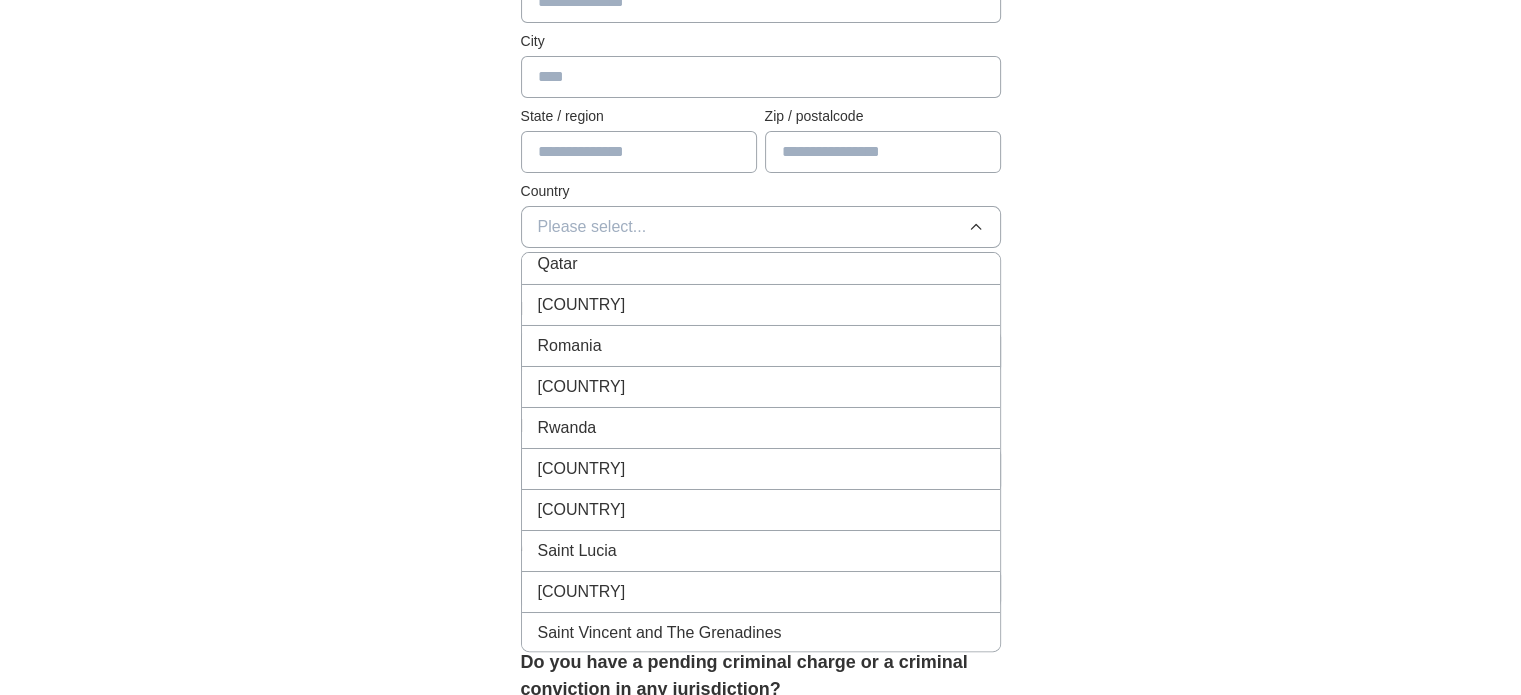scroll, scrollTop: 7423, scrollLeft: 0, axis: vertical 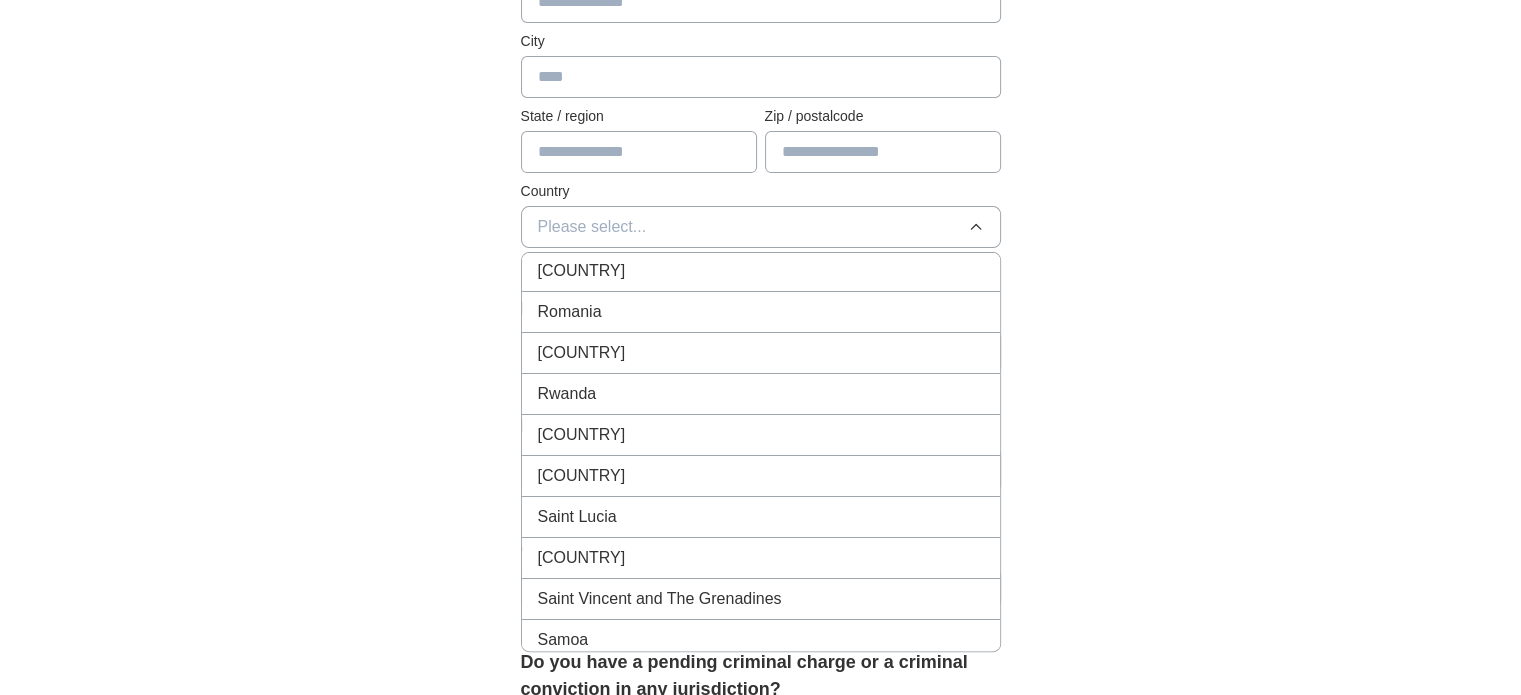 click on "[COUNTRY]" at bounding box center [582, 476] 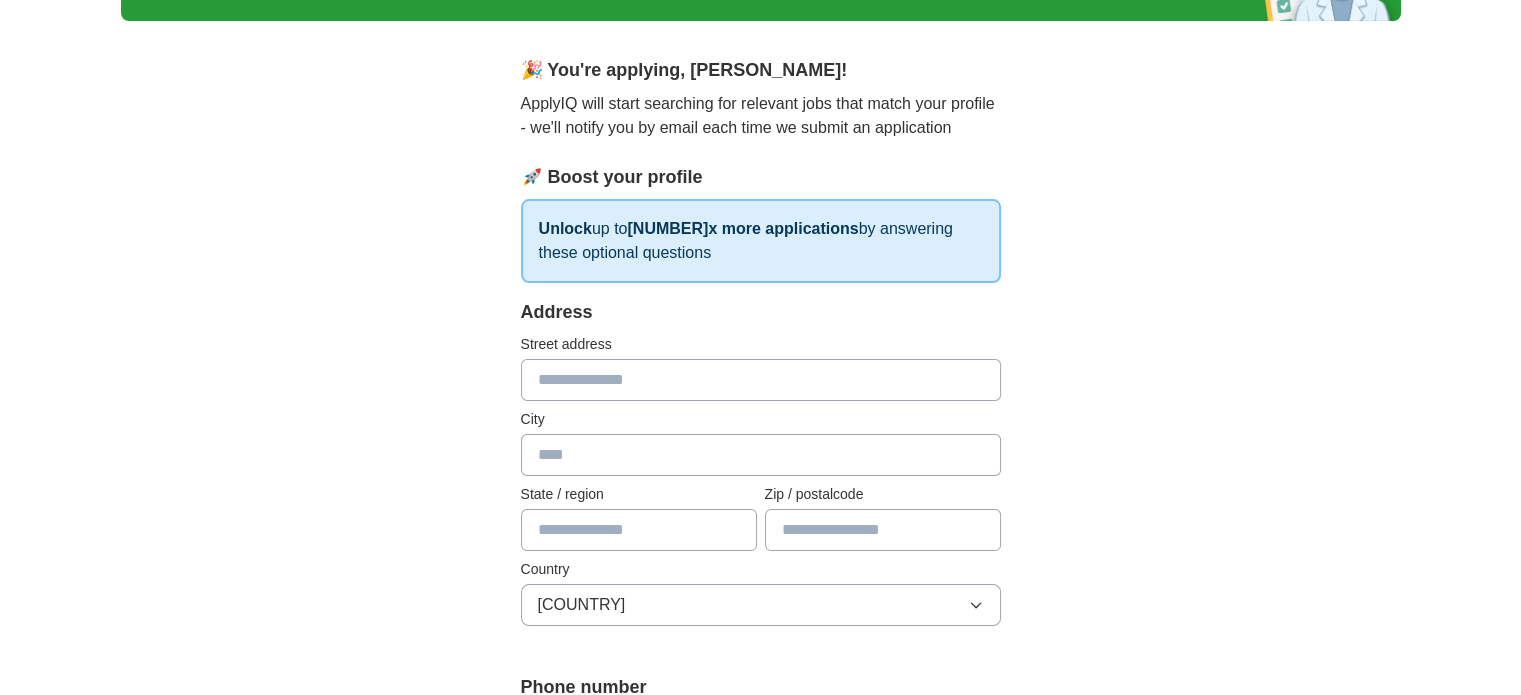 scroll, scrollTop: 135, scrollLeft: 0, axis: vertical 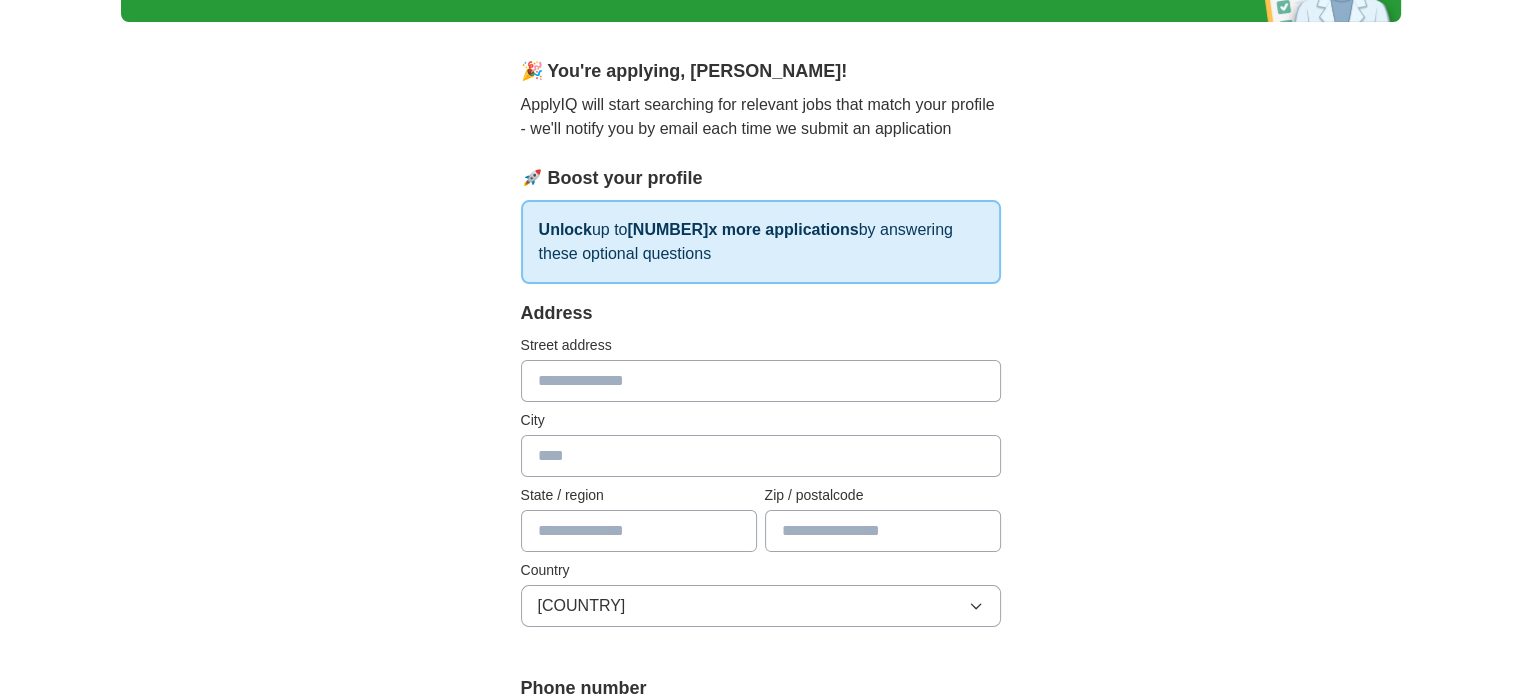 click at bounding box center [761, 381] 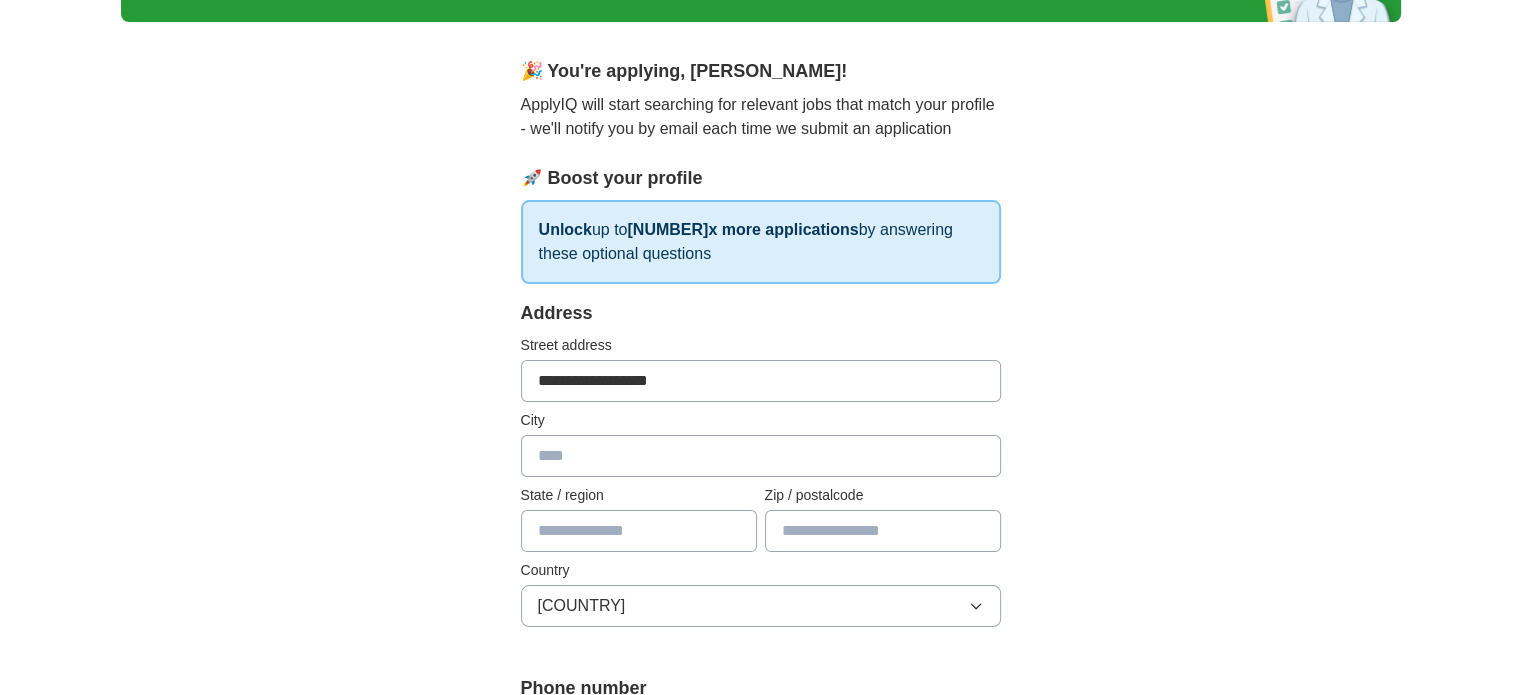 type on "**********" 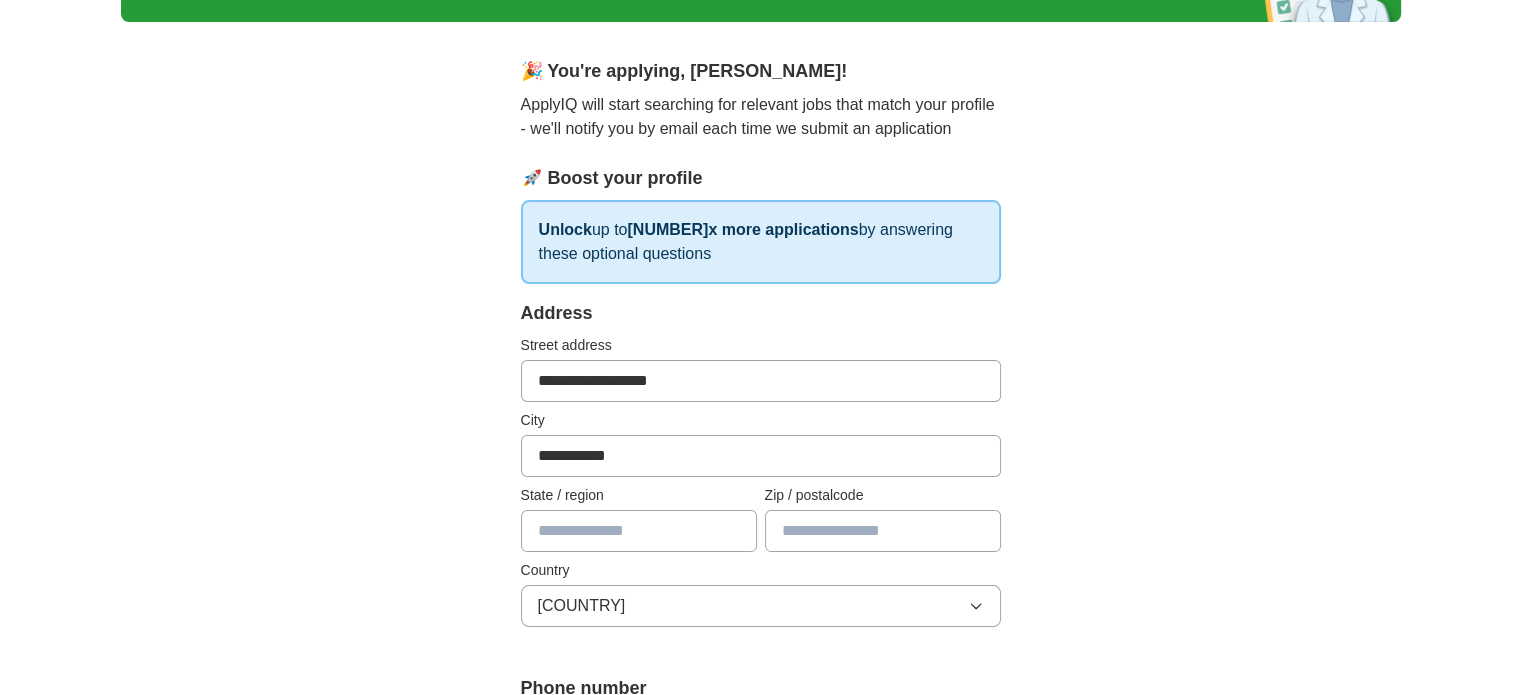 type on "[MASKED_DATA]" 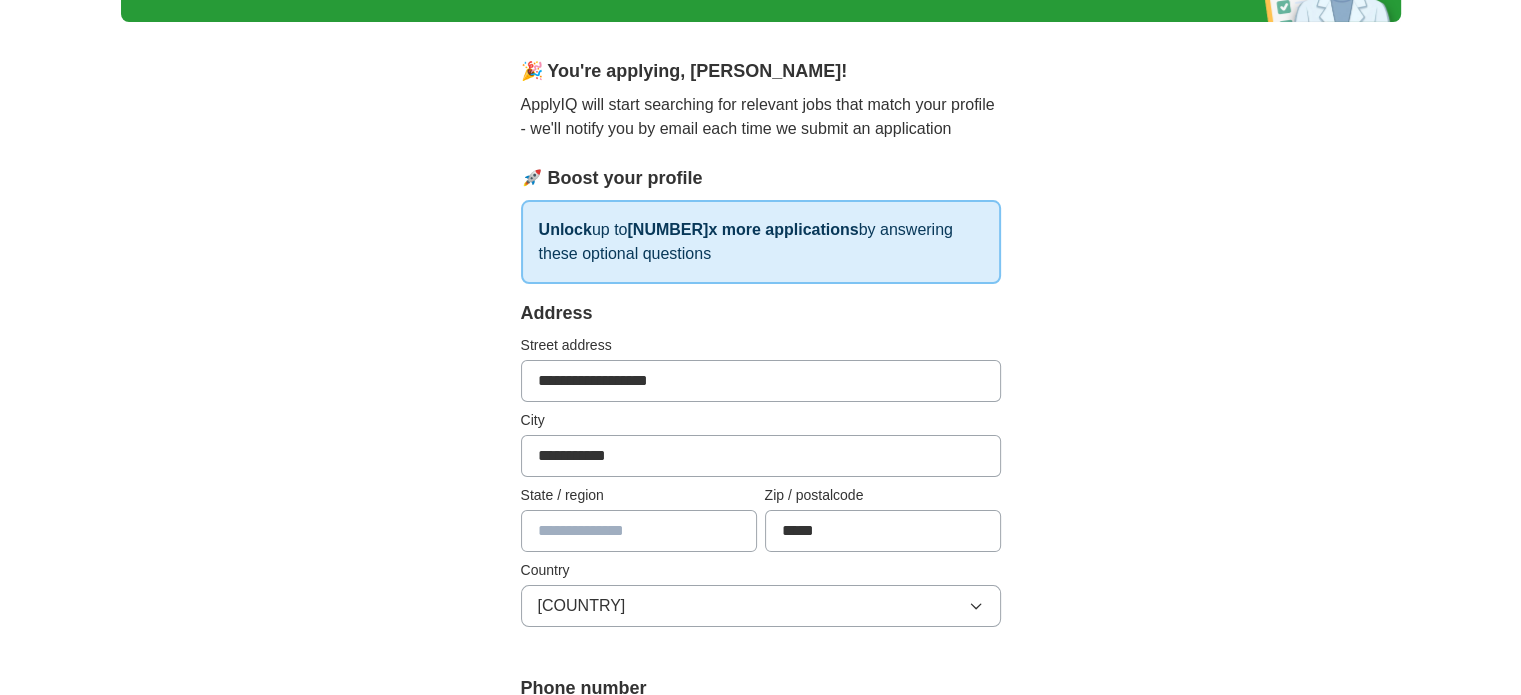 select on "[MASKED_DATA]" 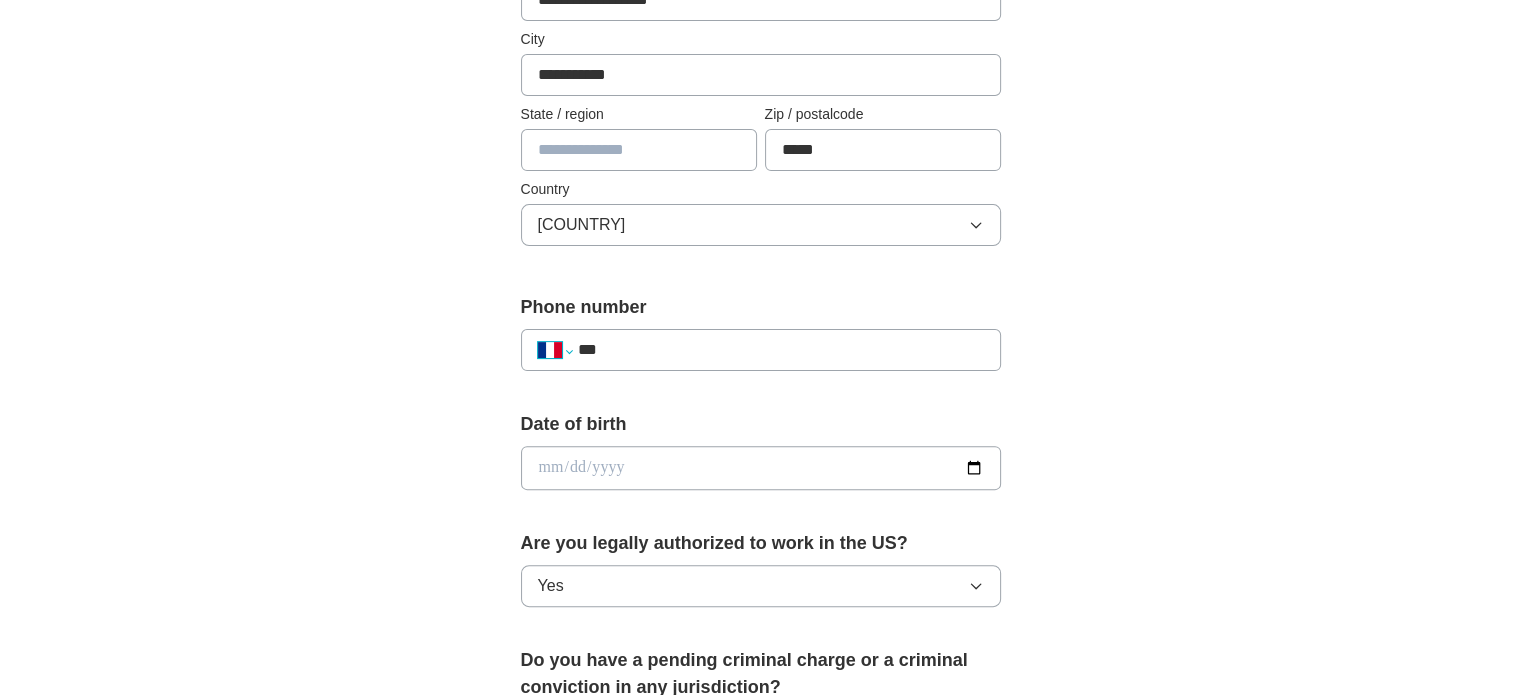 click on "[MASKED_DATA]" at bounding box center [555, 350] 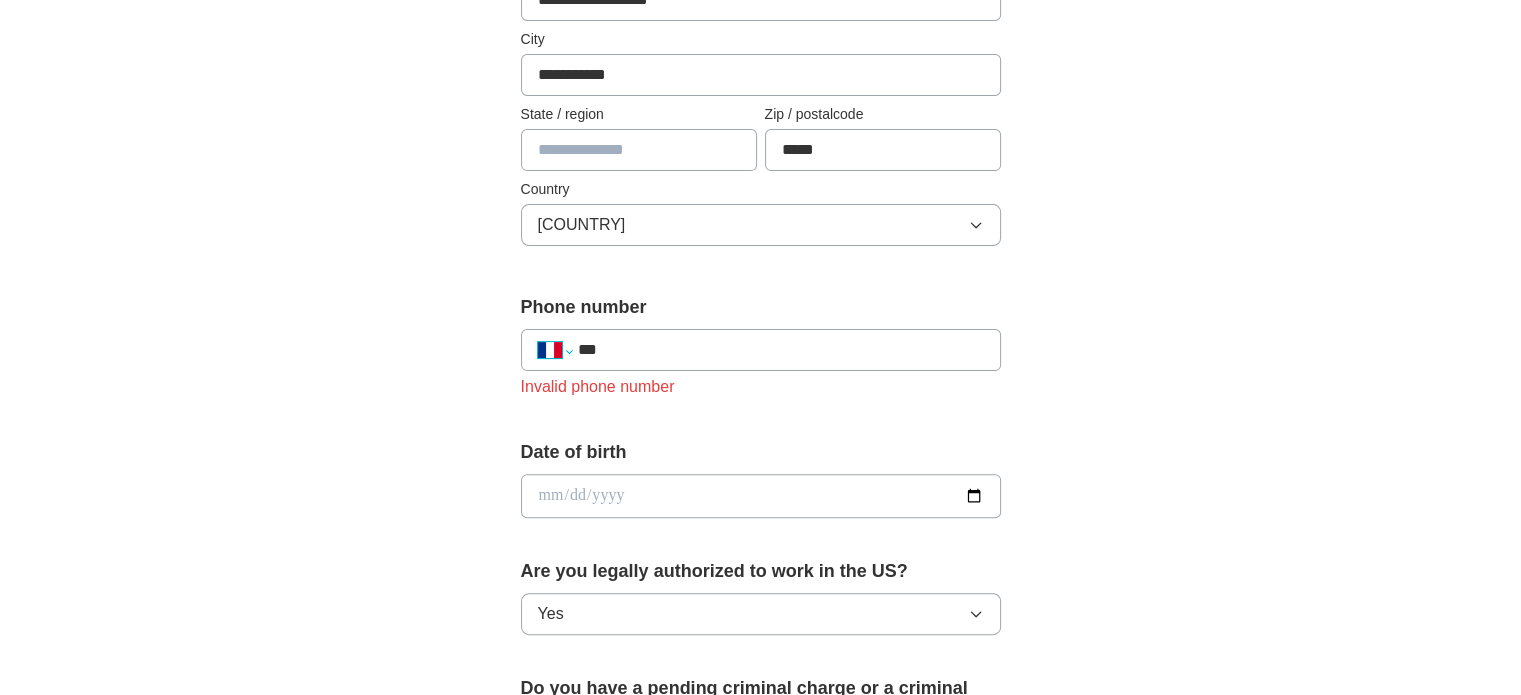 select on "[MASKED_DATA]" 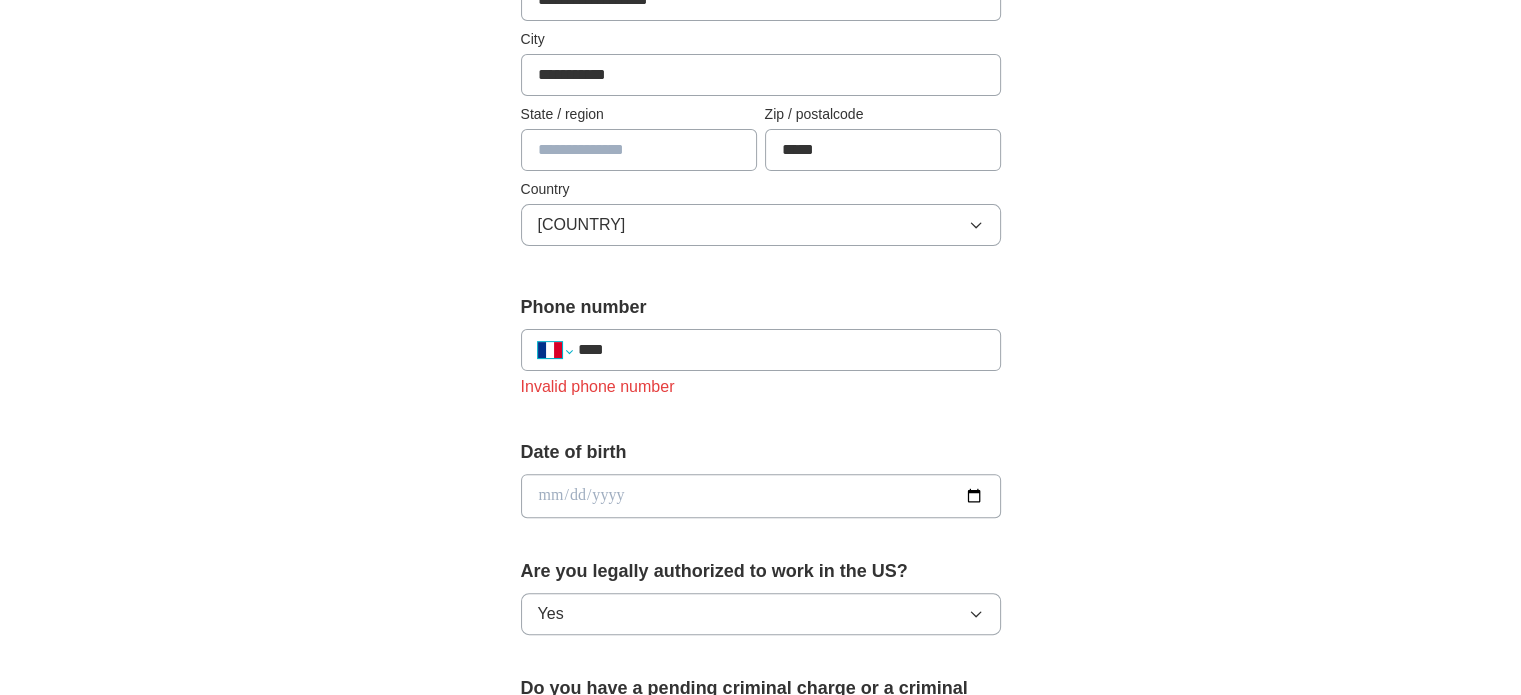 click on "[MASKED_DATA]" at bounding box center (555, 350) 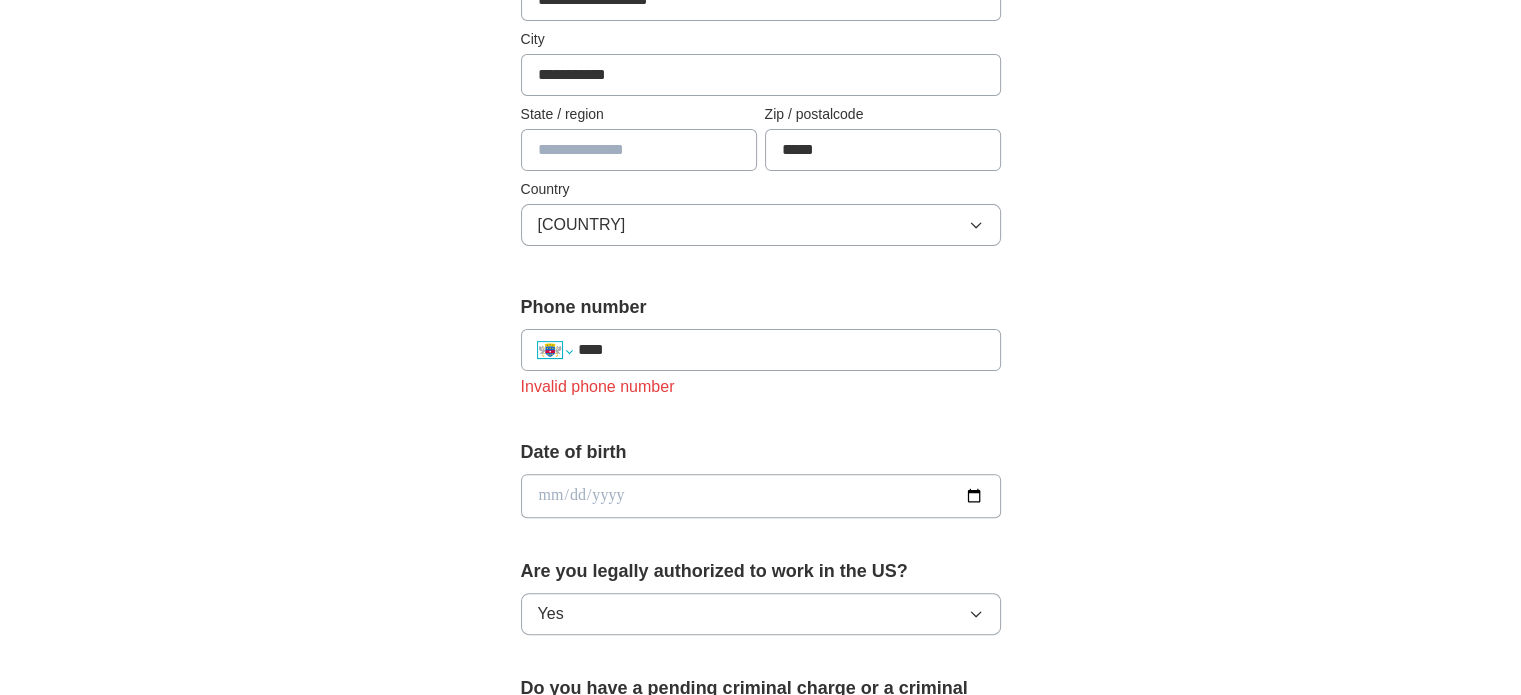 click on "[MASKED_DATA]" at bounding box center [555, 350] 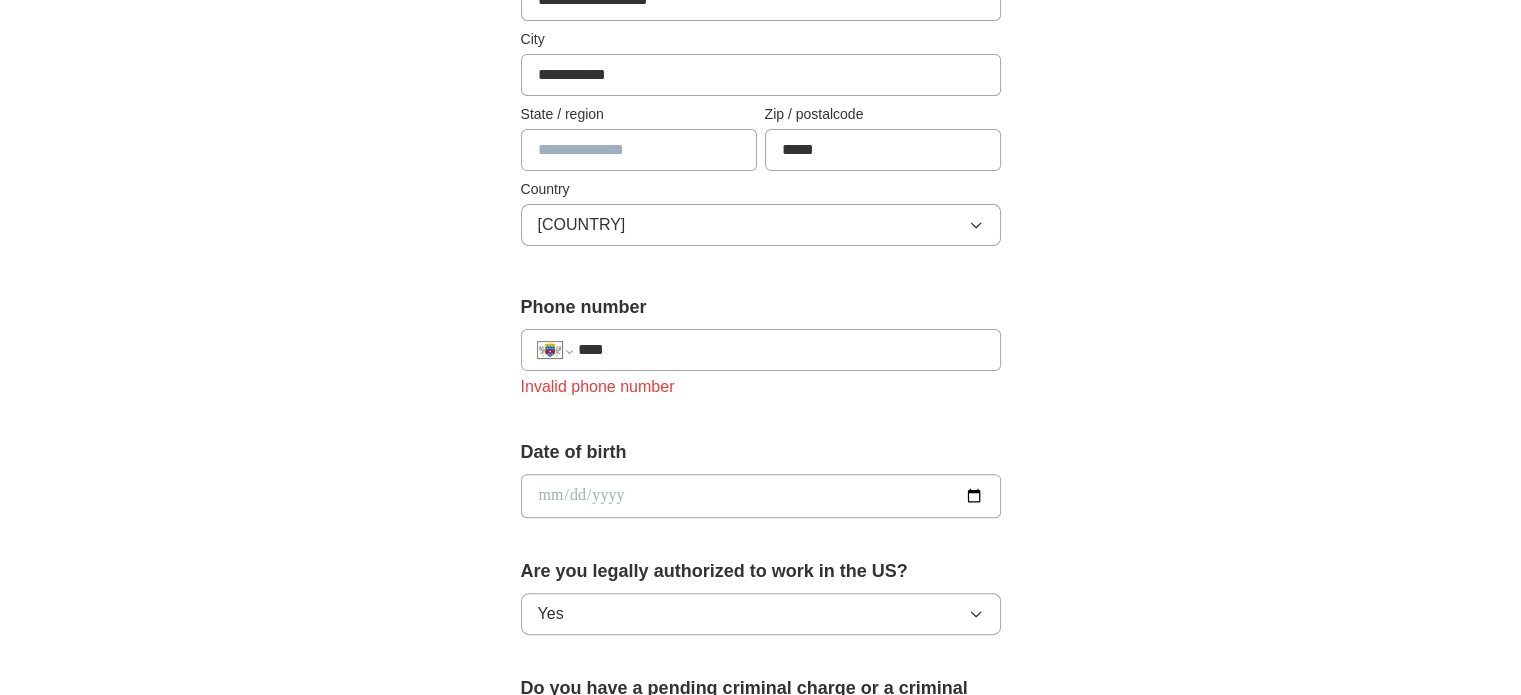click on "[MASKED_DATA]" at bounding box center [555, 350] 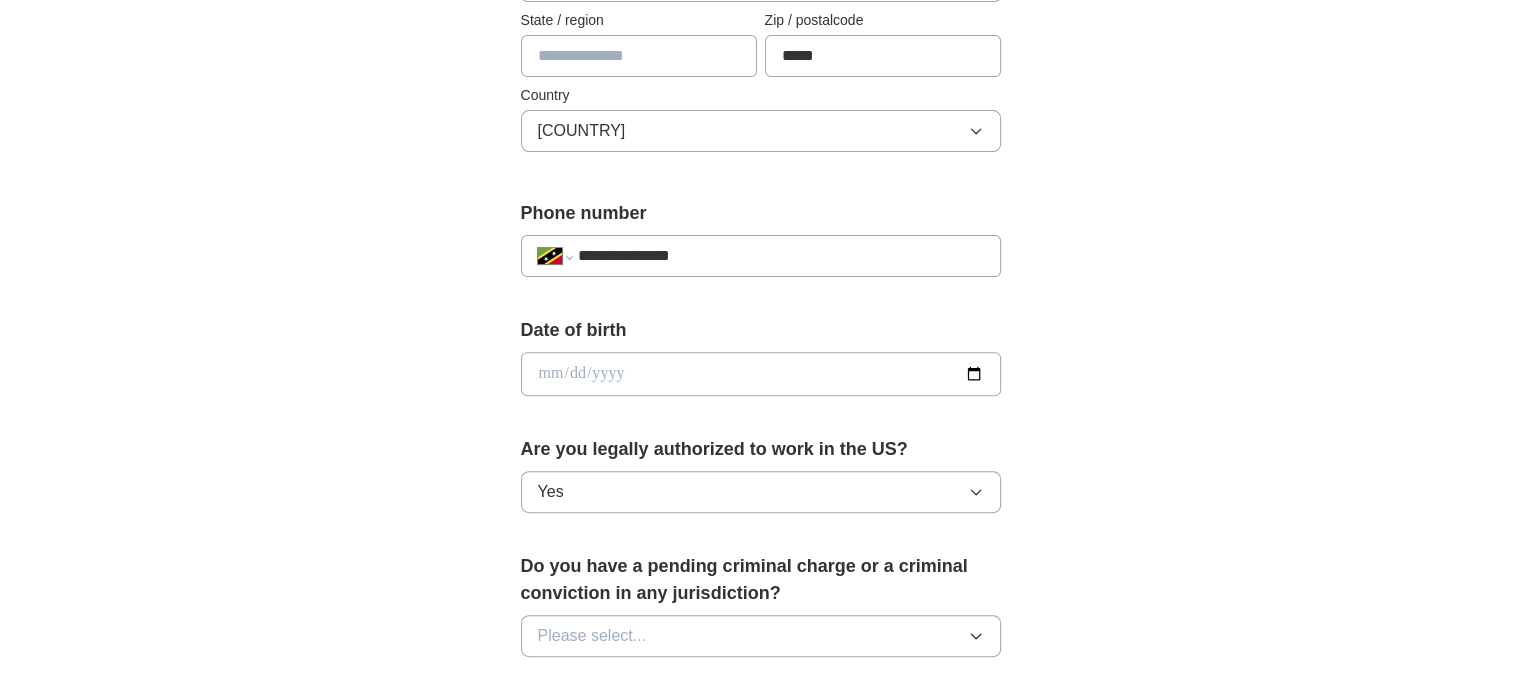 scroll, scrollTop: 611, scrollLeft: 0, axis: vertical 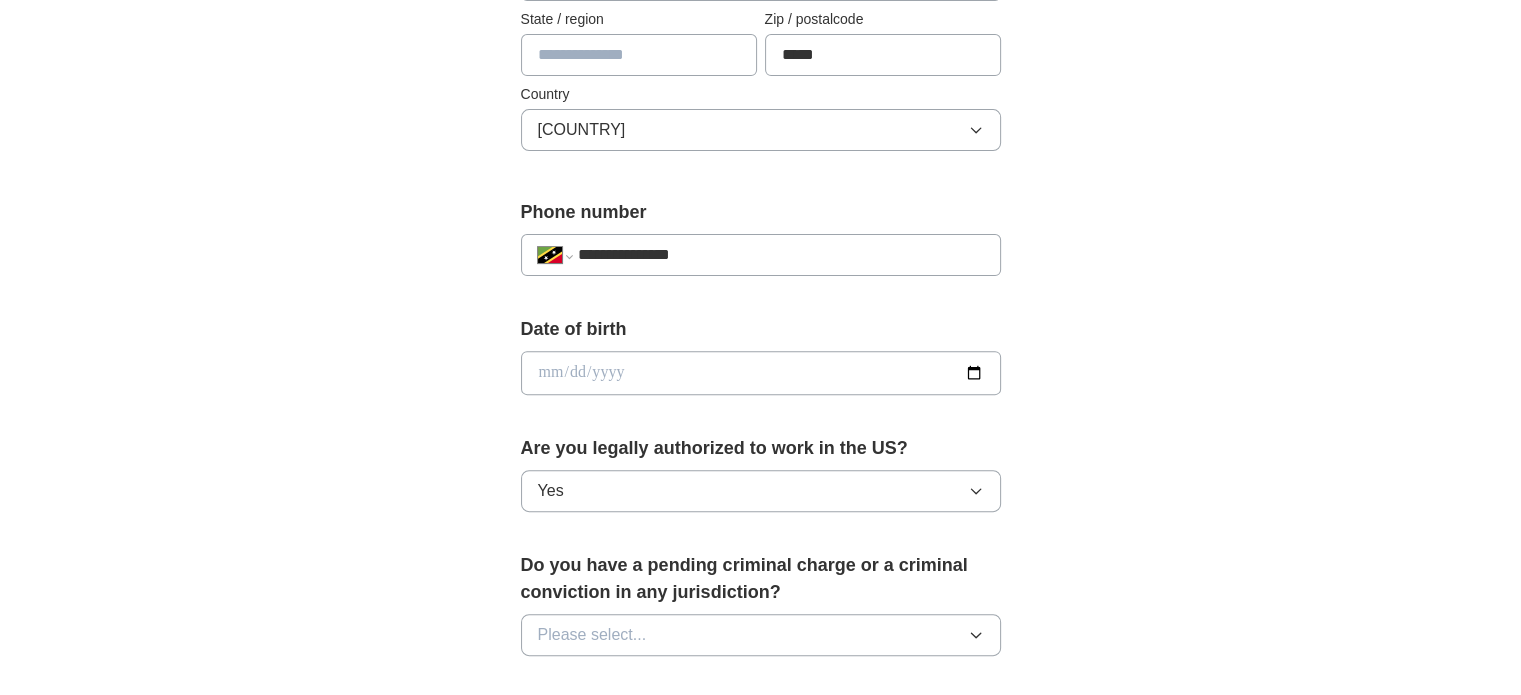 type on "**********" 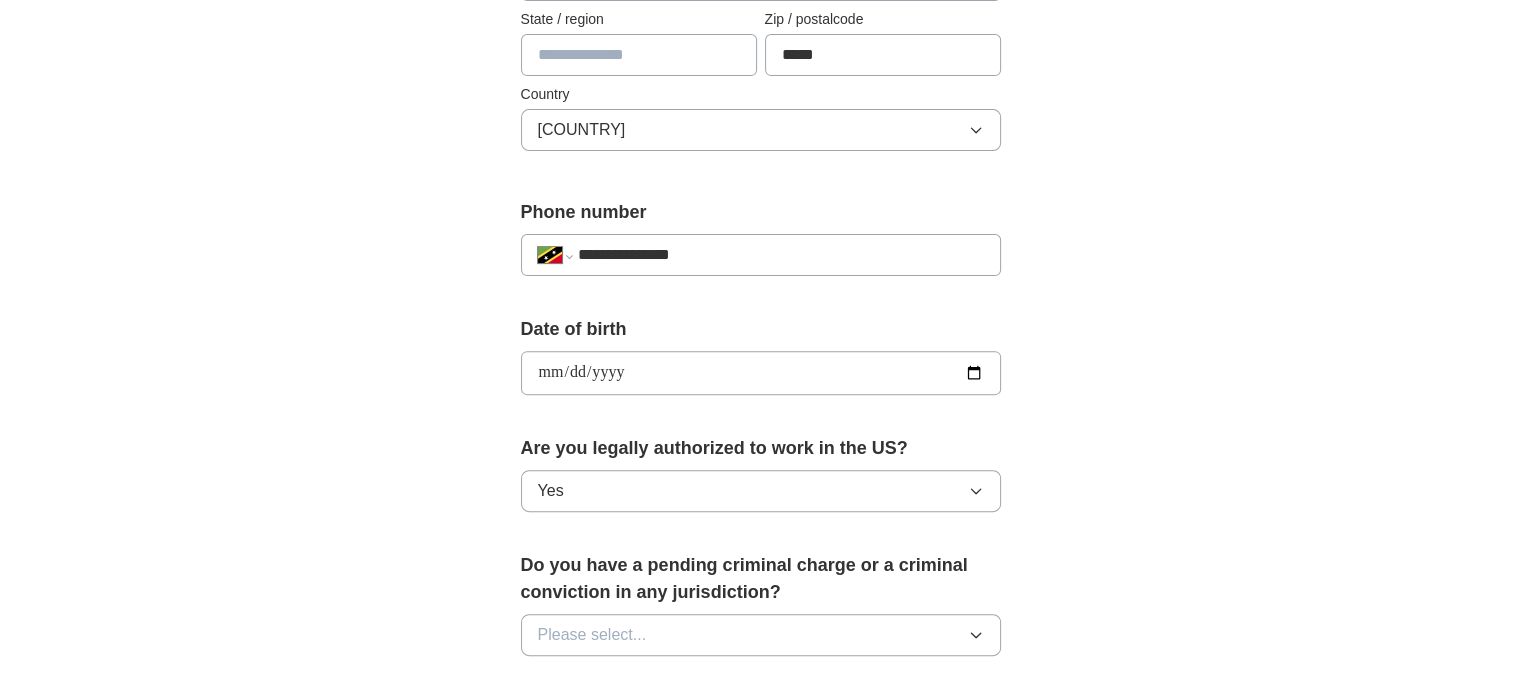 type on "[MASKED_DATA]" 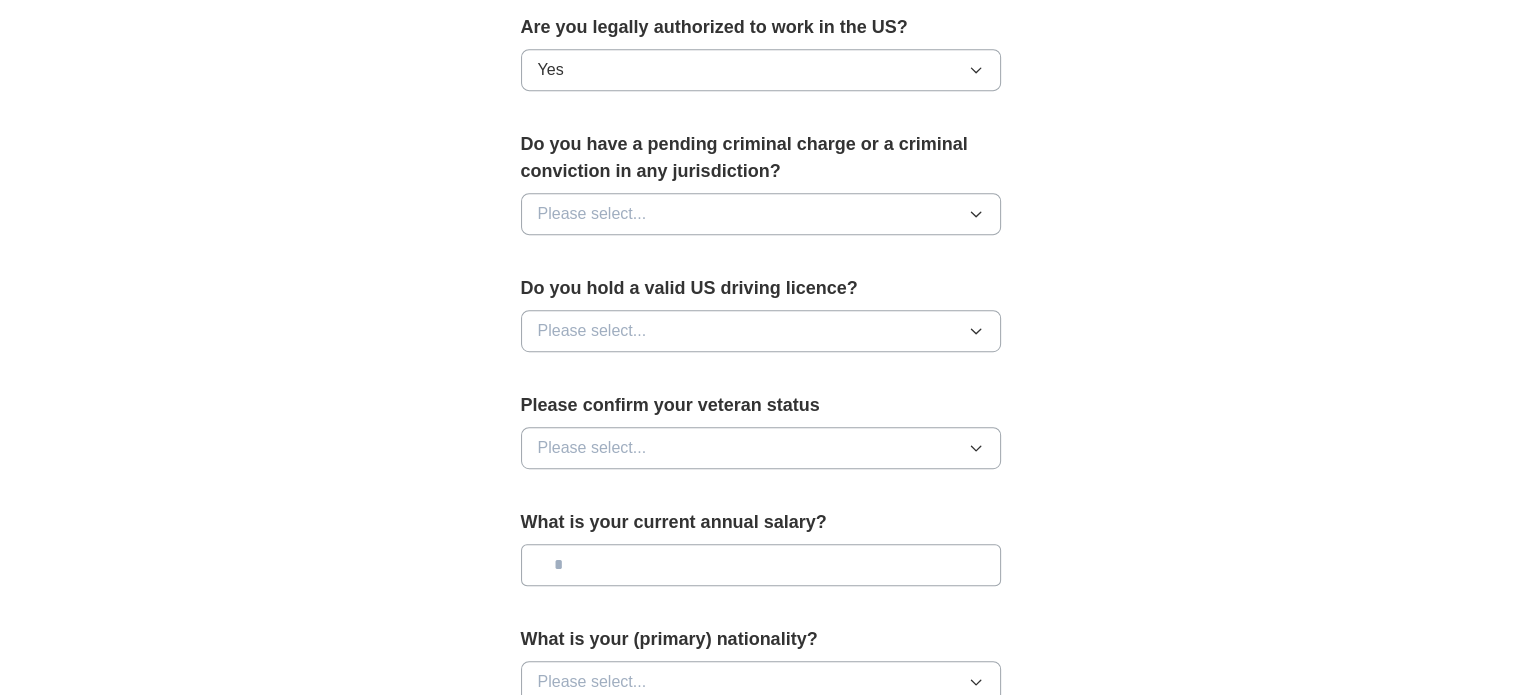 scroll, scrollTop: 1046, scrollLeft: 0, axis: vertical 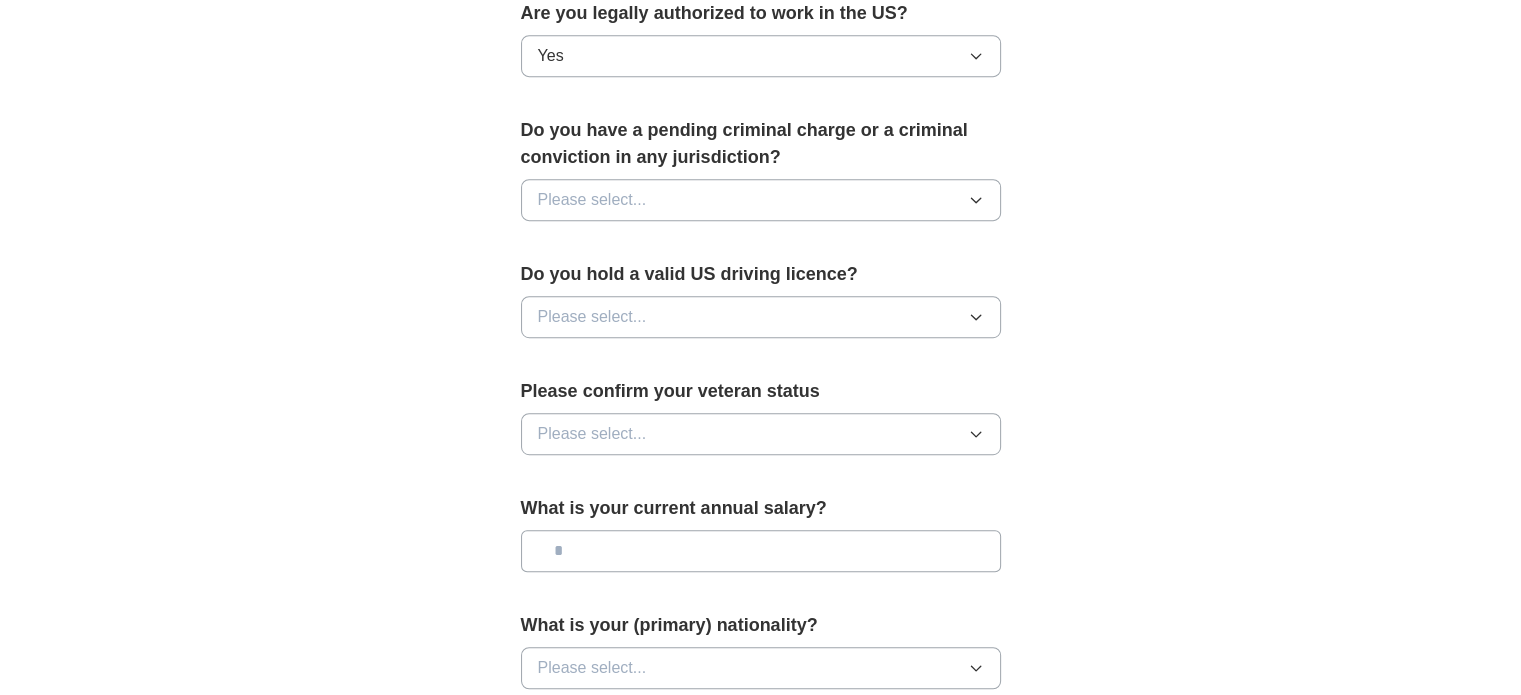 click on "Please select..." at bounding box center (761, 200) 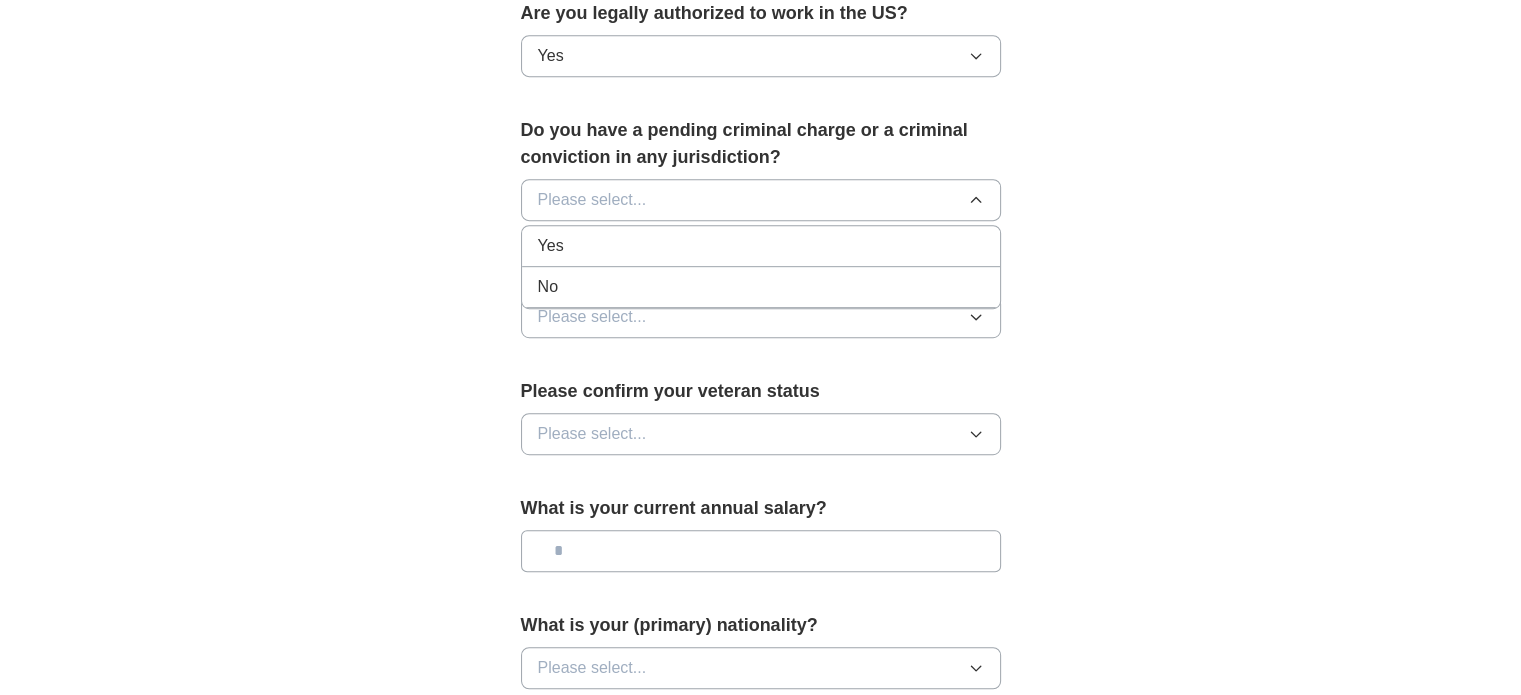 click on "No" at bounding box center (761, 287) 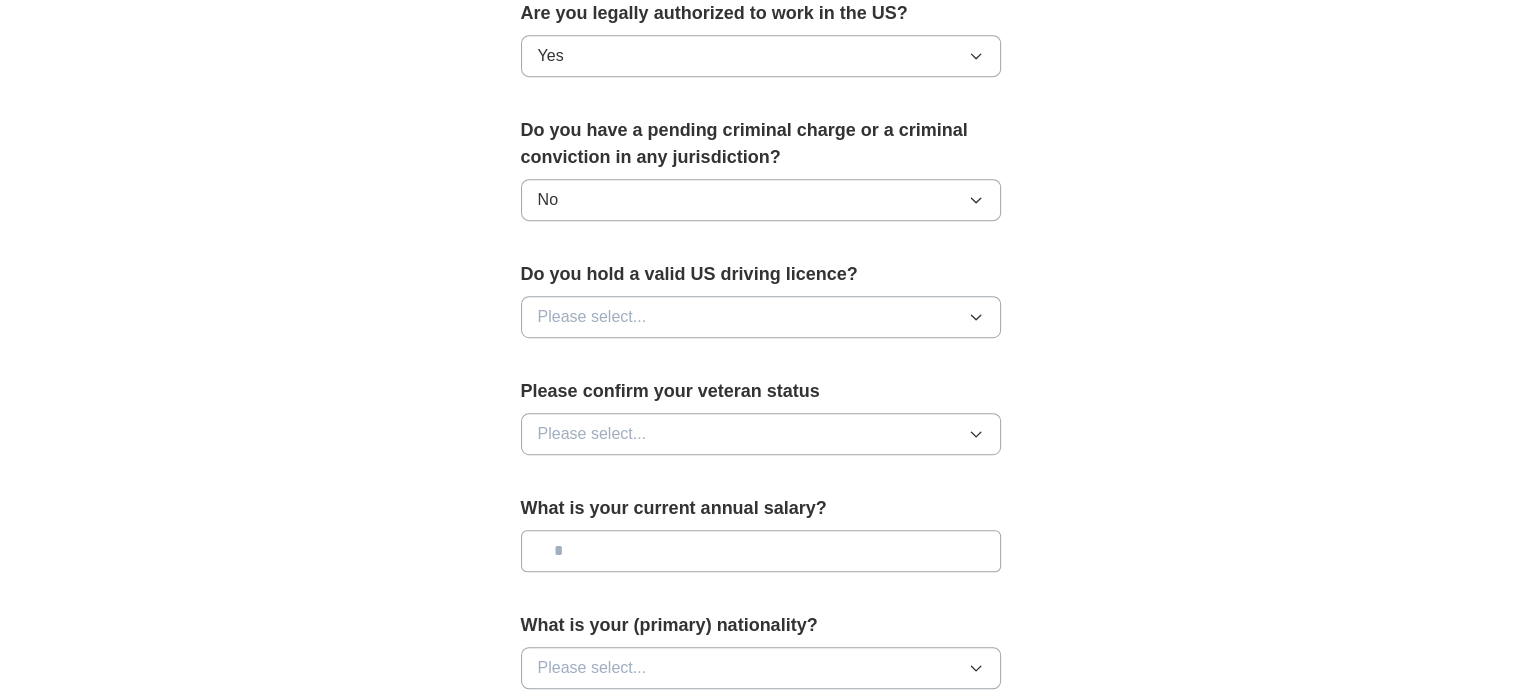 click on "Please select..." at bounding box center (761, 317) 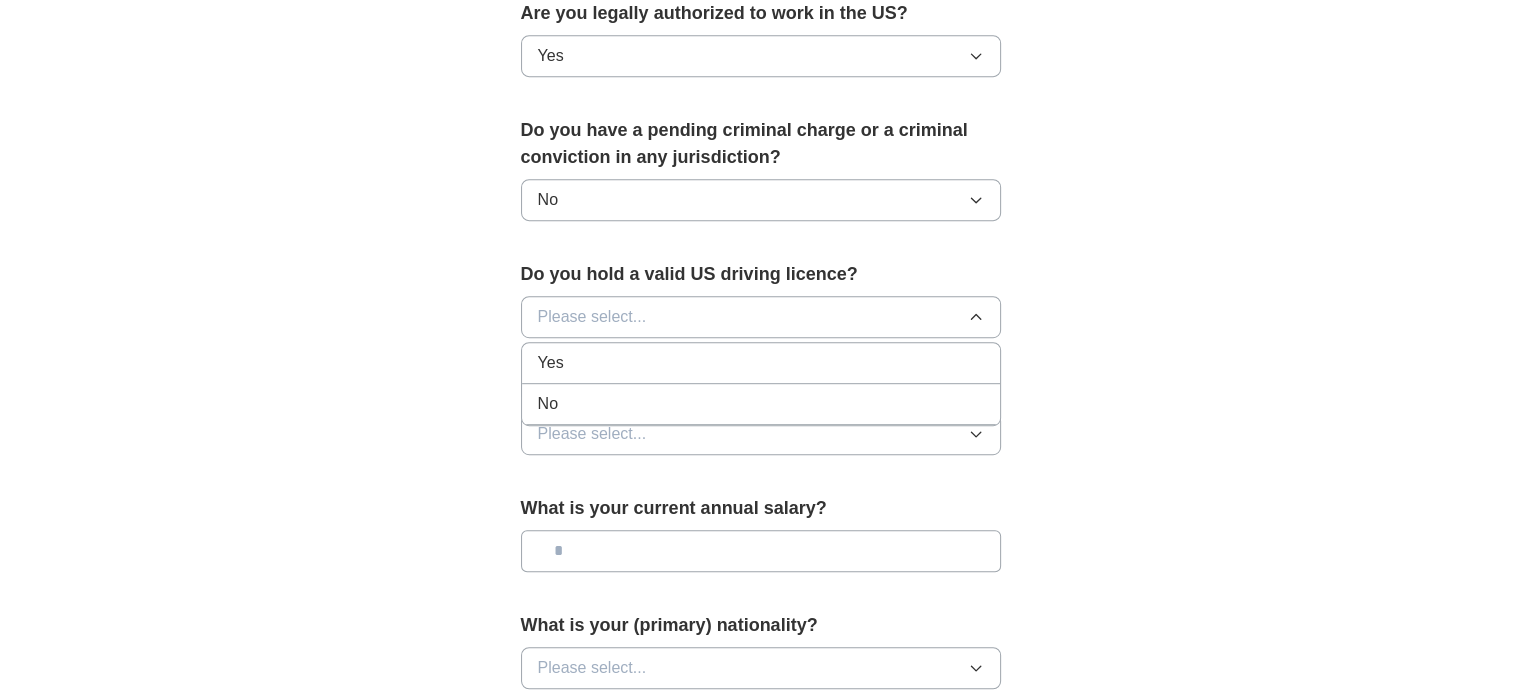 click on "Yes" at bounding box center (761, 363) 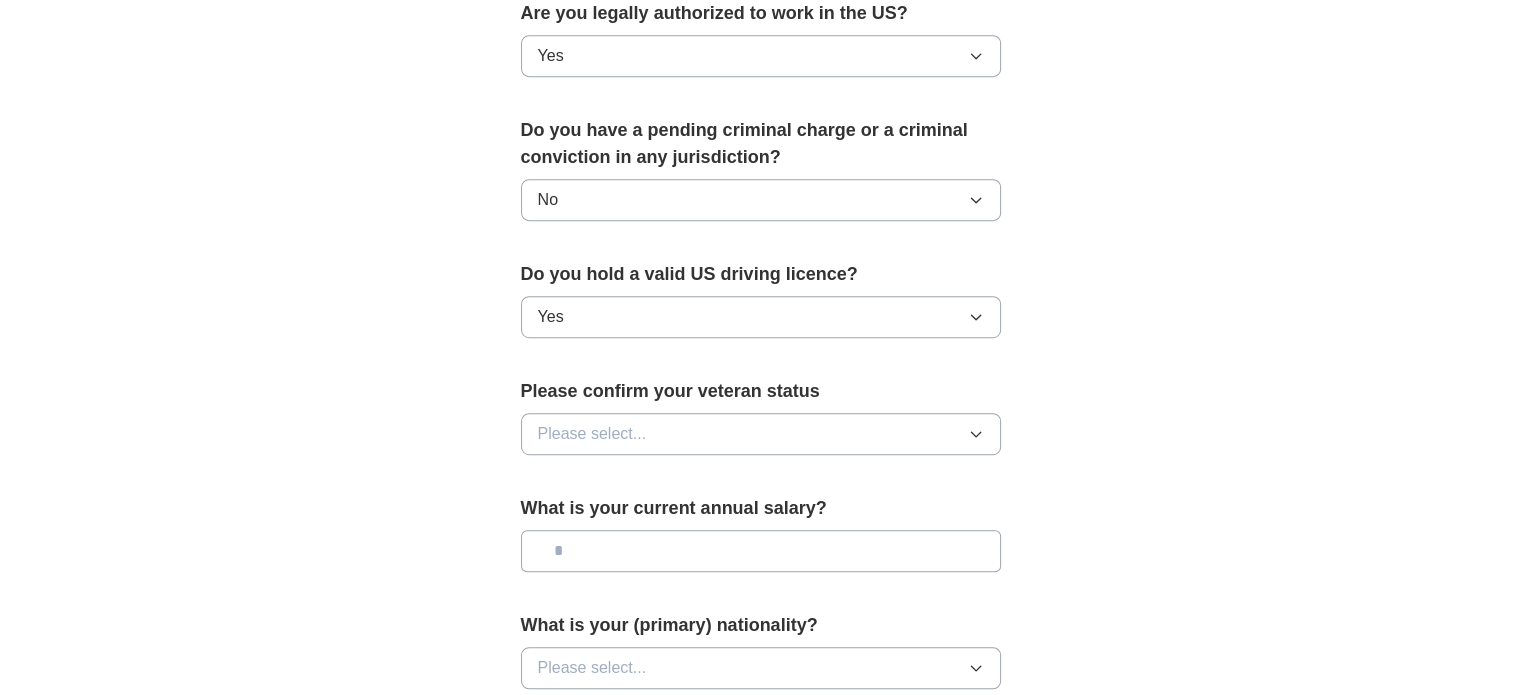 click on "Please select..." at bounding box center [761, 434] 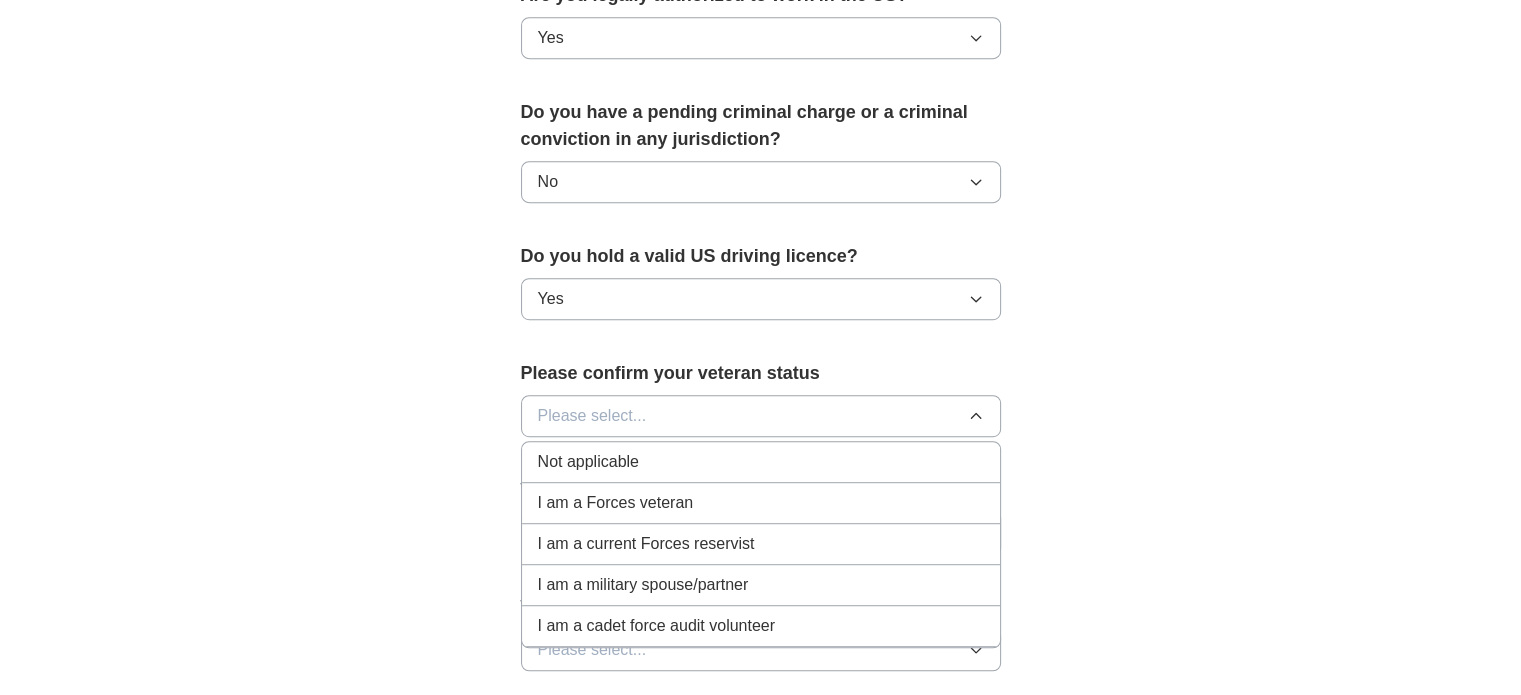 scroll, scrollTop: 1082, scrollLeft: 0, axis: vertical 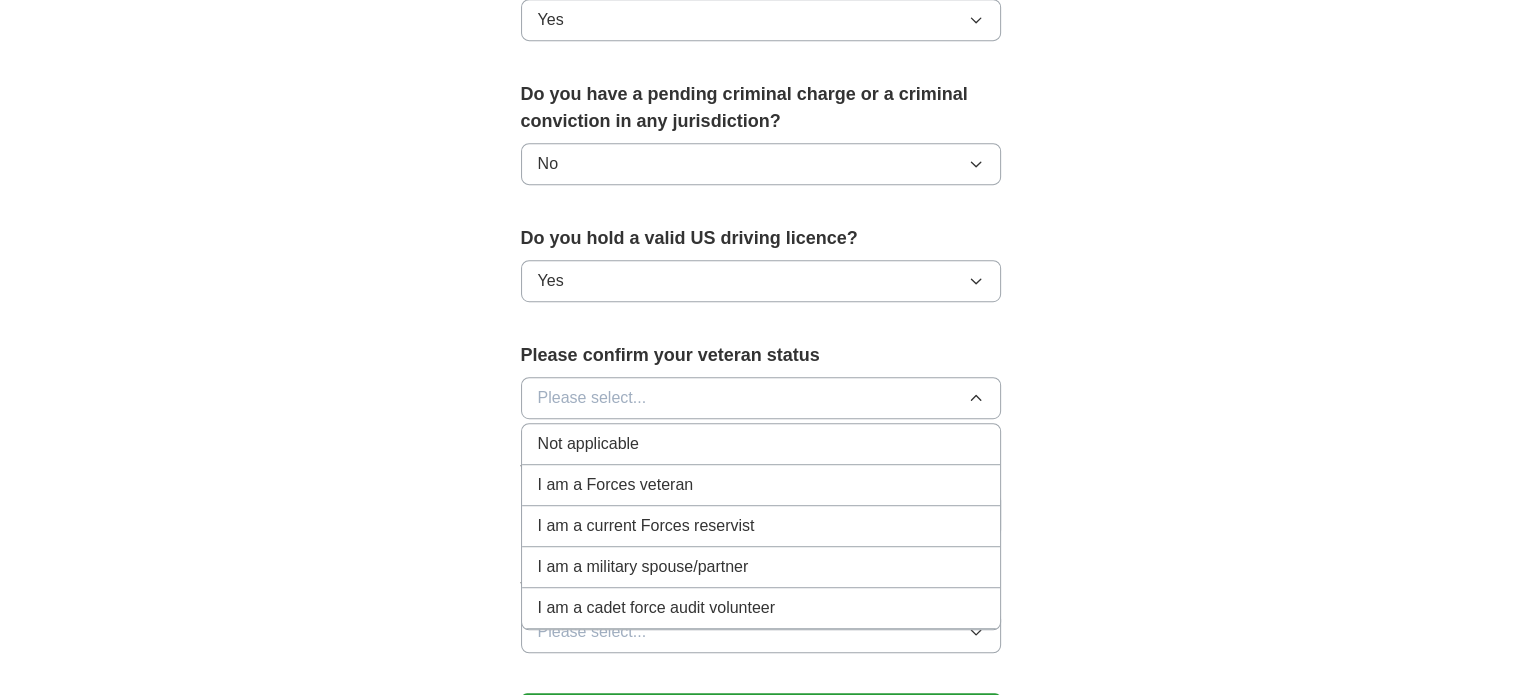 click on "Not applicable" at bounding box center [761, 444] 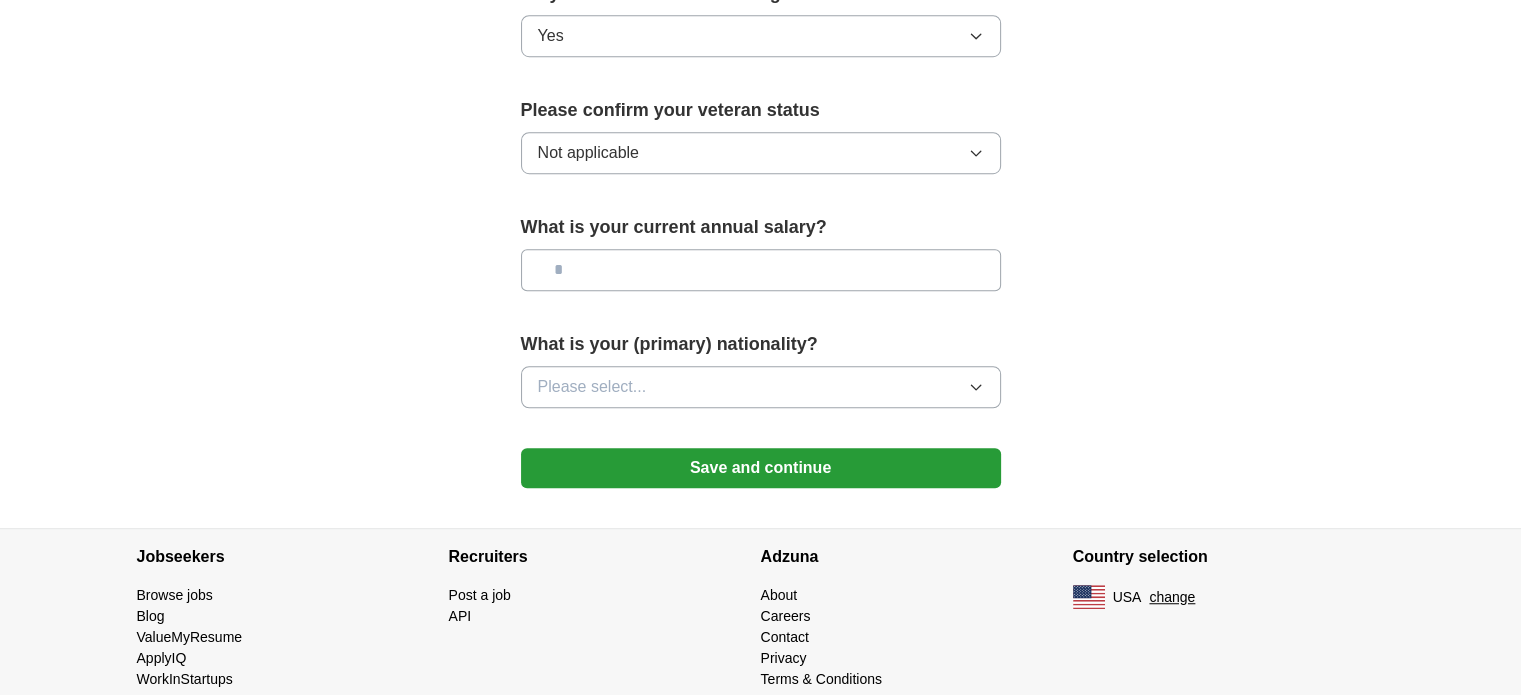 scroll, scrollTop: 1333, scrollLeft: 0, axis: vertical 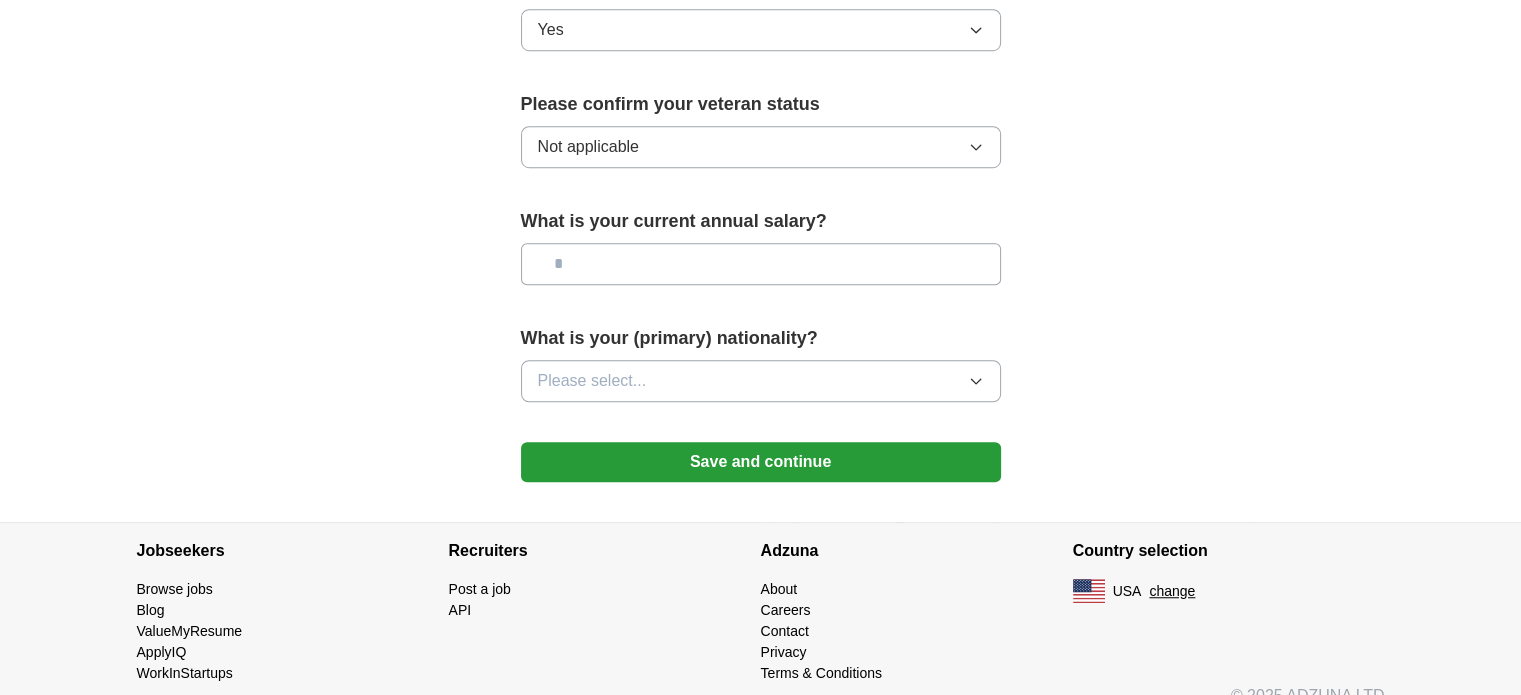 click at bounding box center (761, 264) 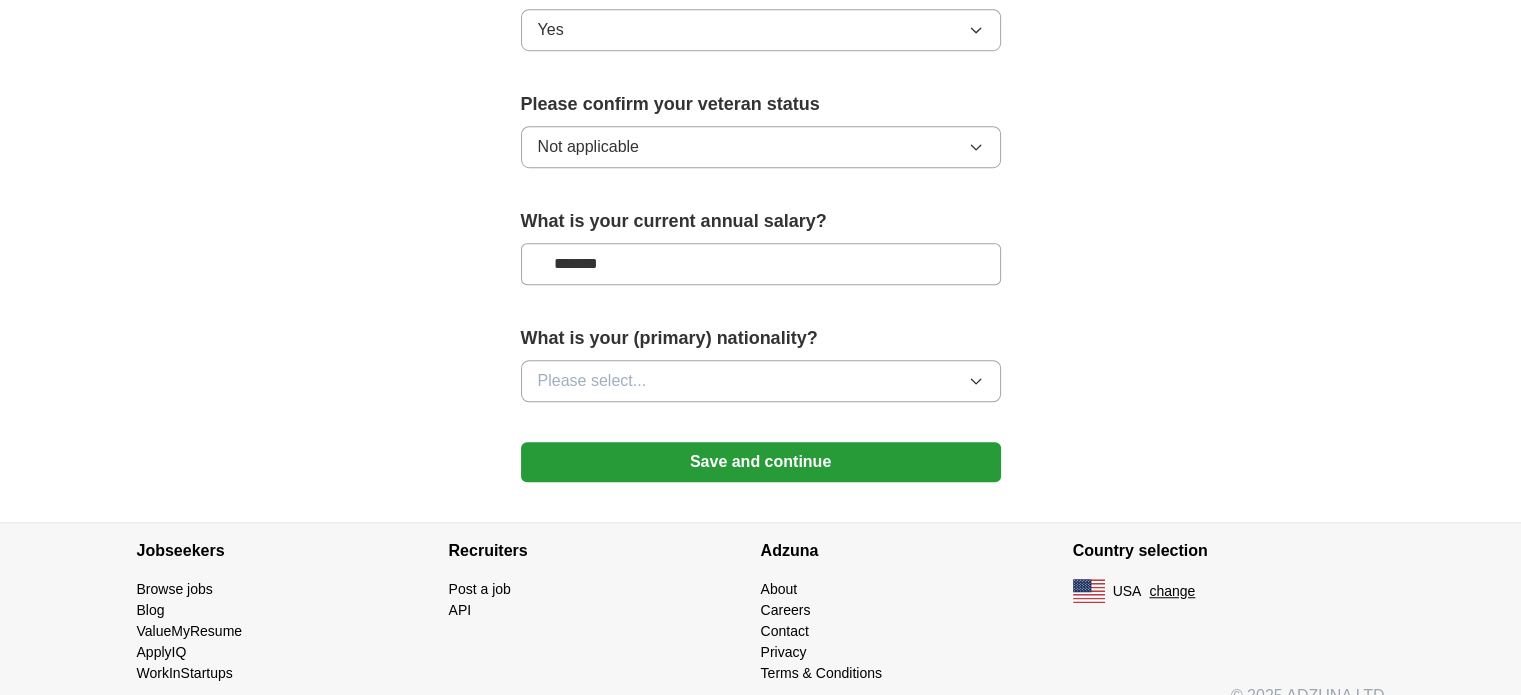 type on "[MASKED_DATA]" 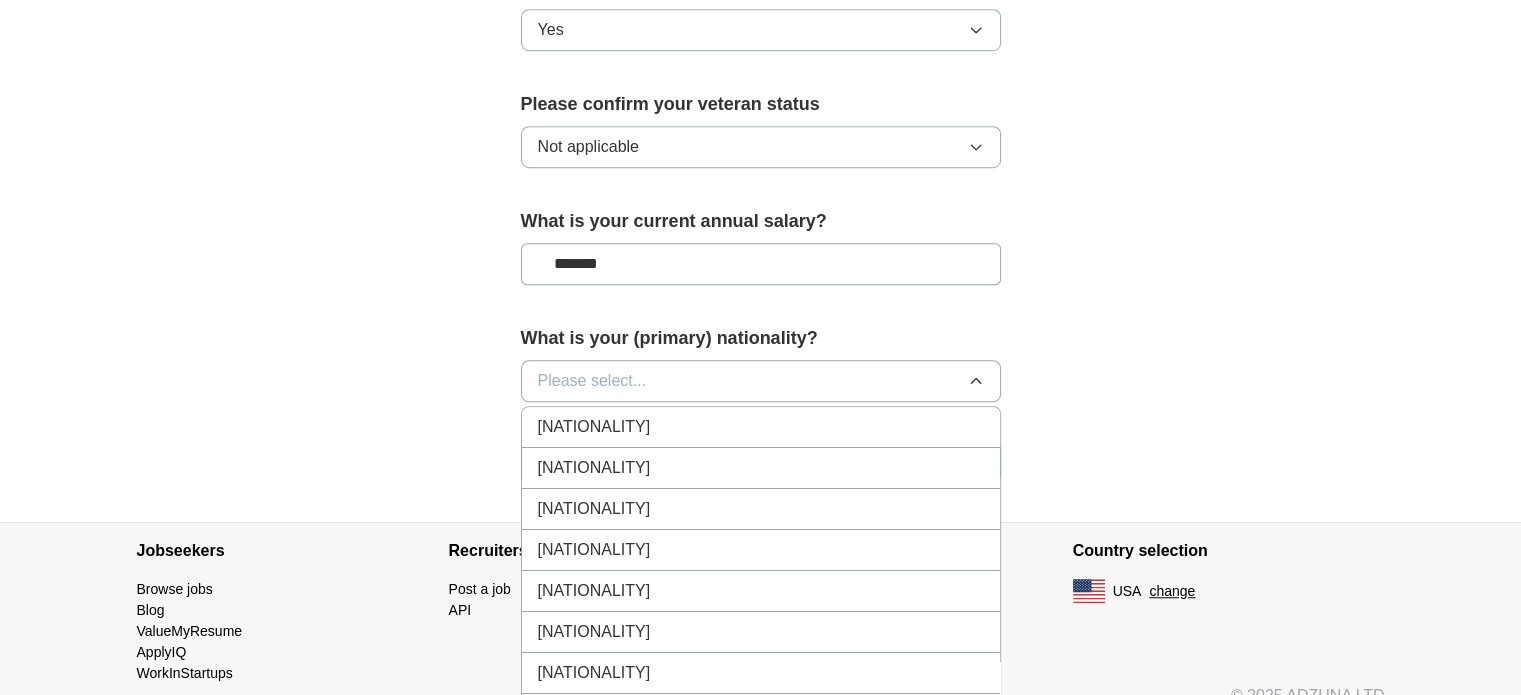 click on "[NATIONALITY]" at bounding box center [761, 427] 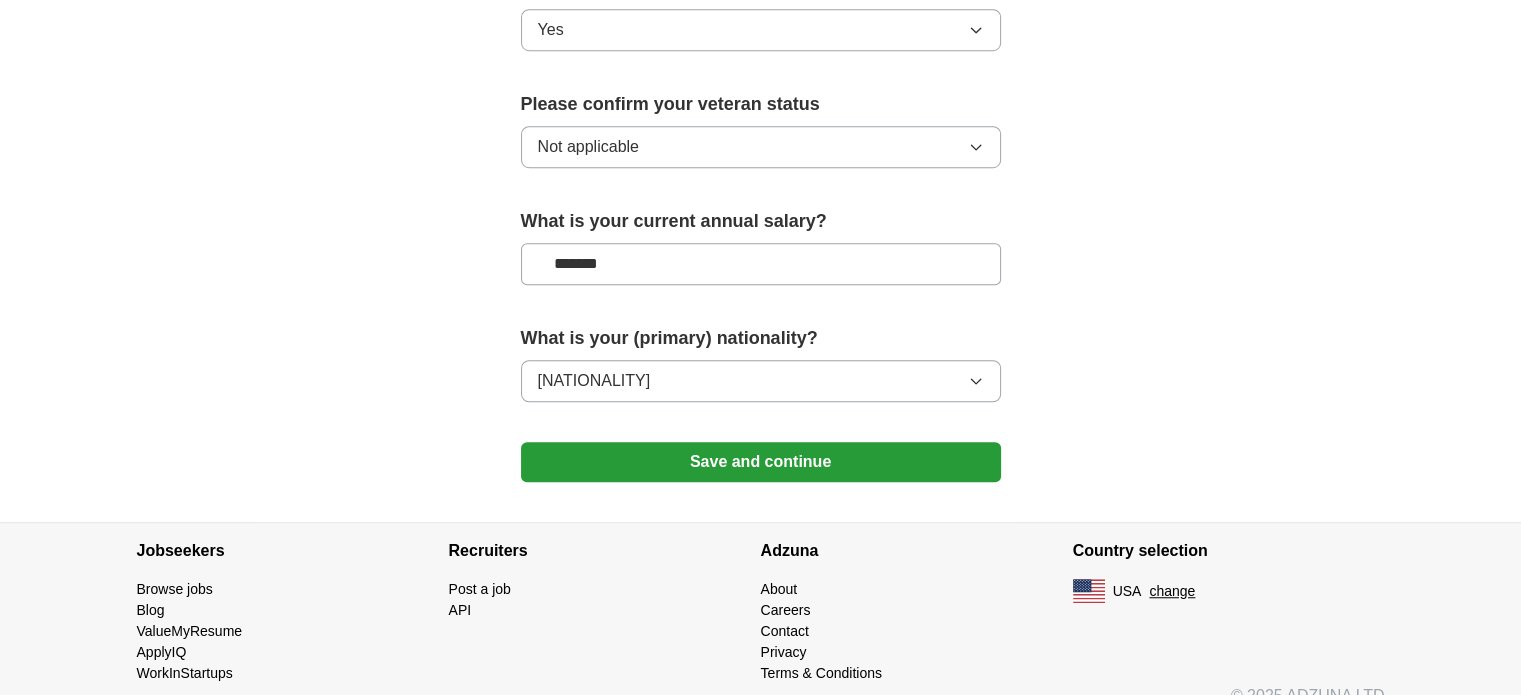 scroll, scrollTop: 1356, scrollLeft: 0, axis: vertical 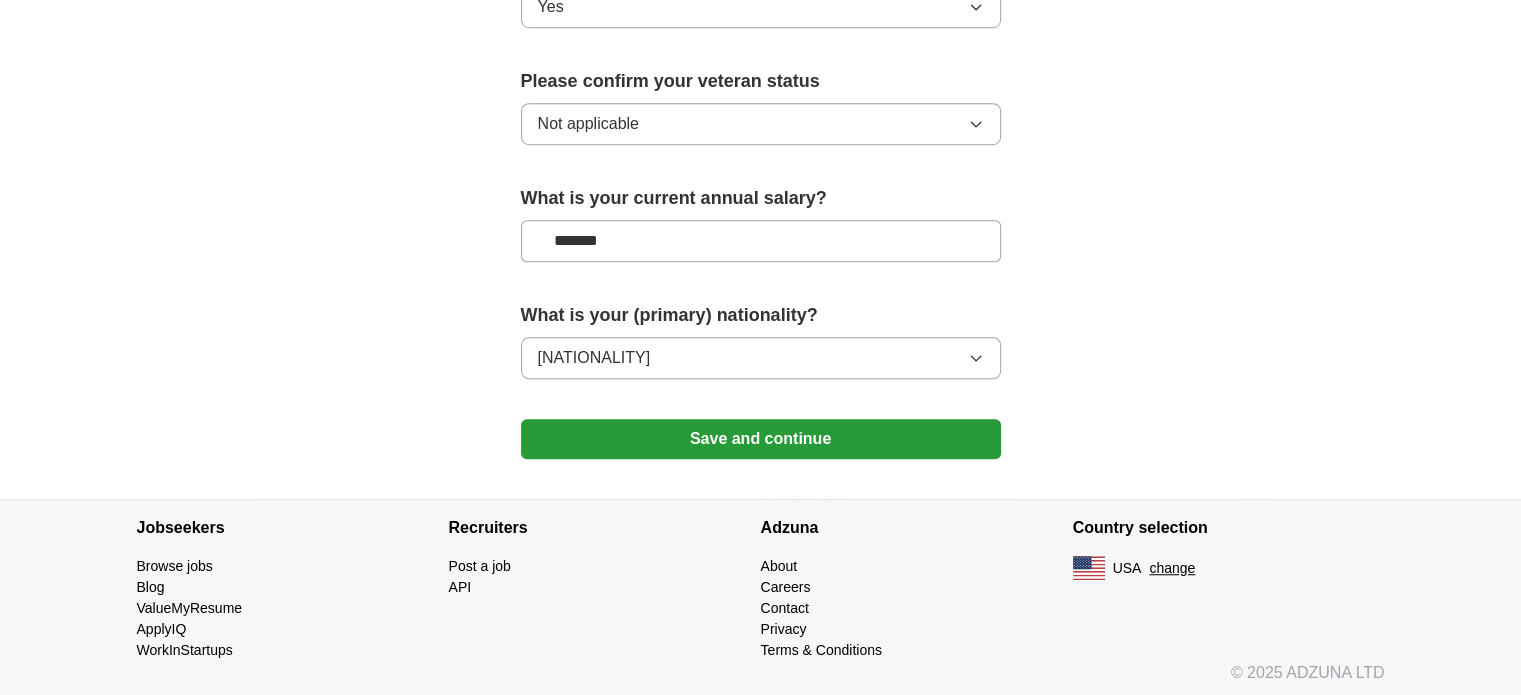 click on "Save and continue" at bounding box center (761, 439) 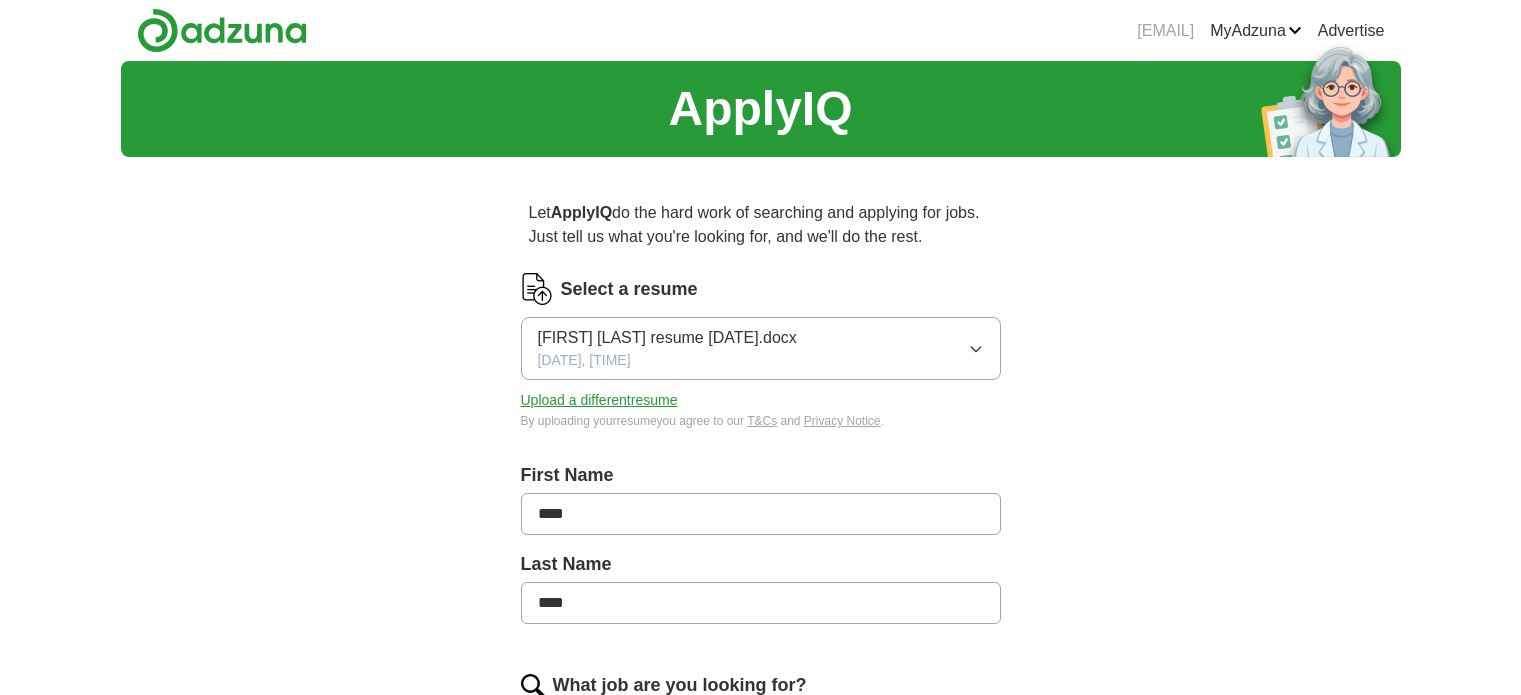 scroll, scrollTop: 1104, scrollLeft: 0, axis: vertical 